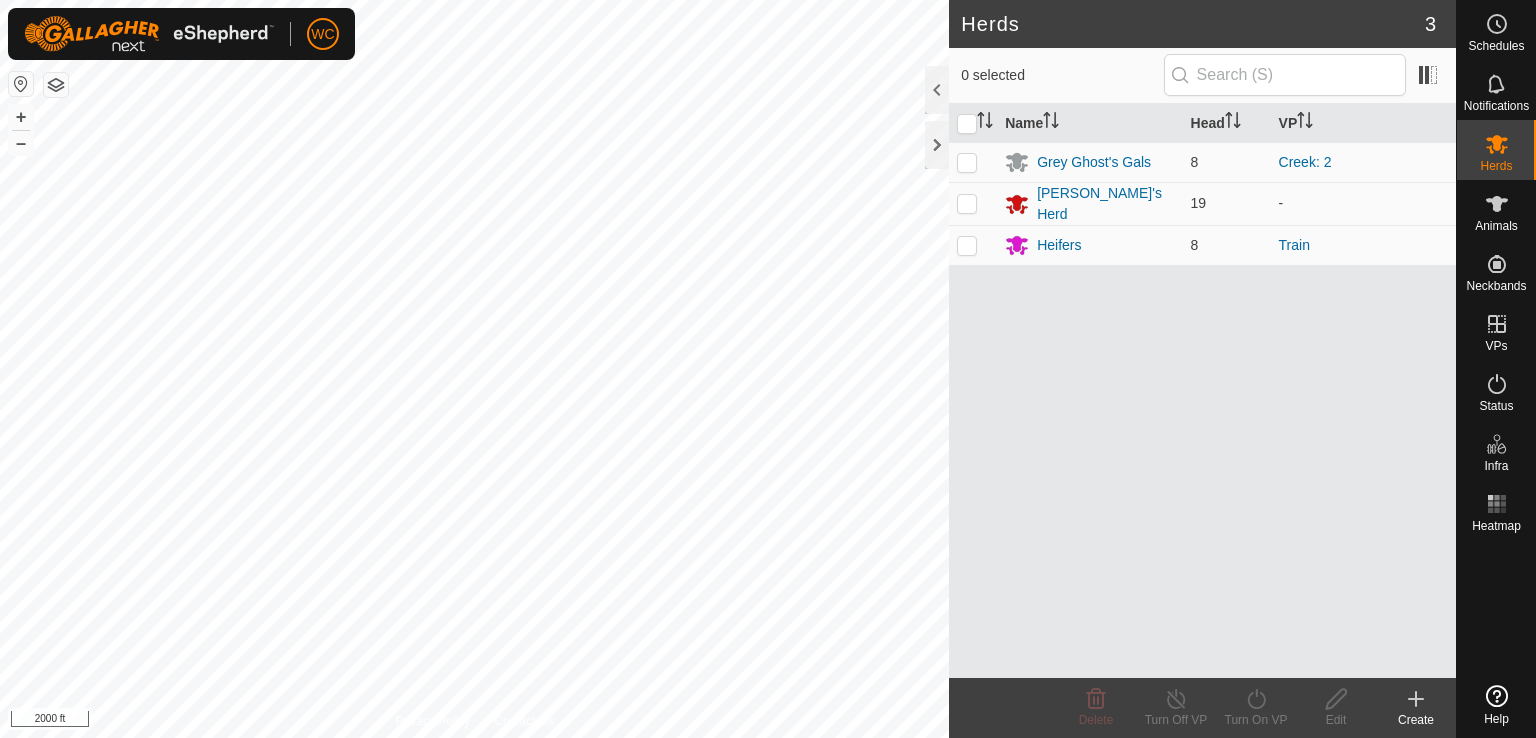 scroll, scrollTop: 0, scrollLeft: 0, axis: both 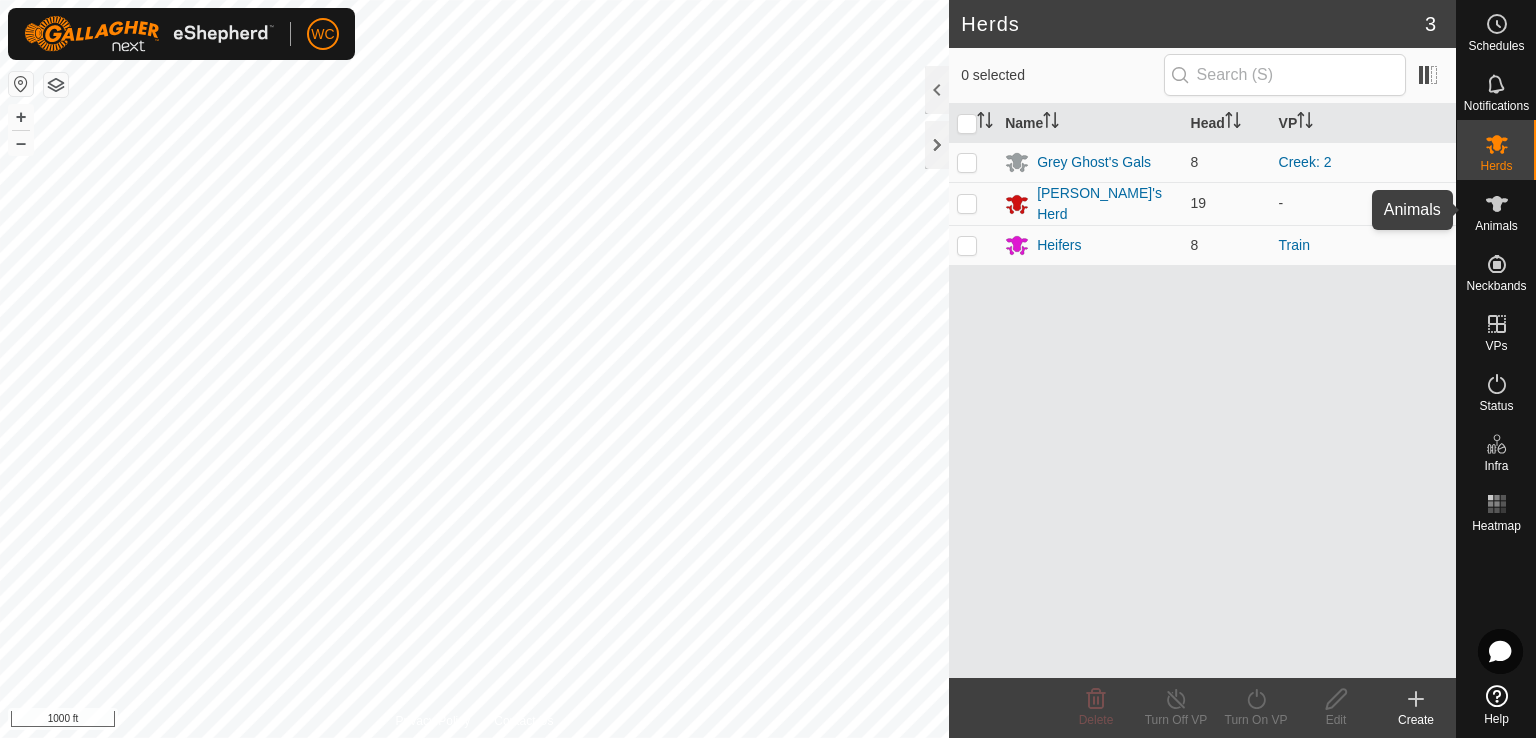 click 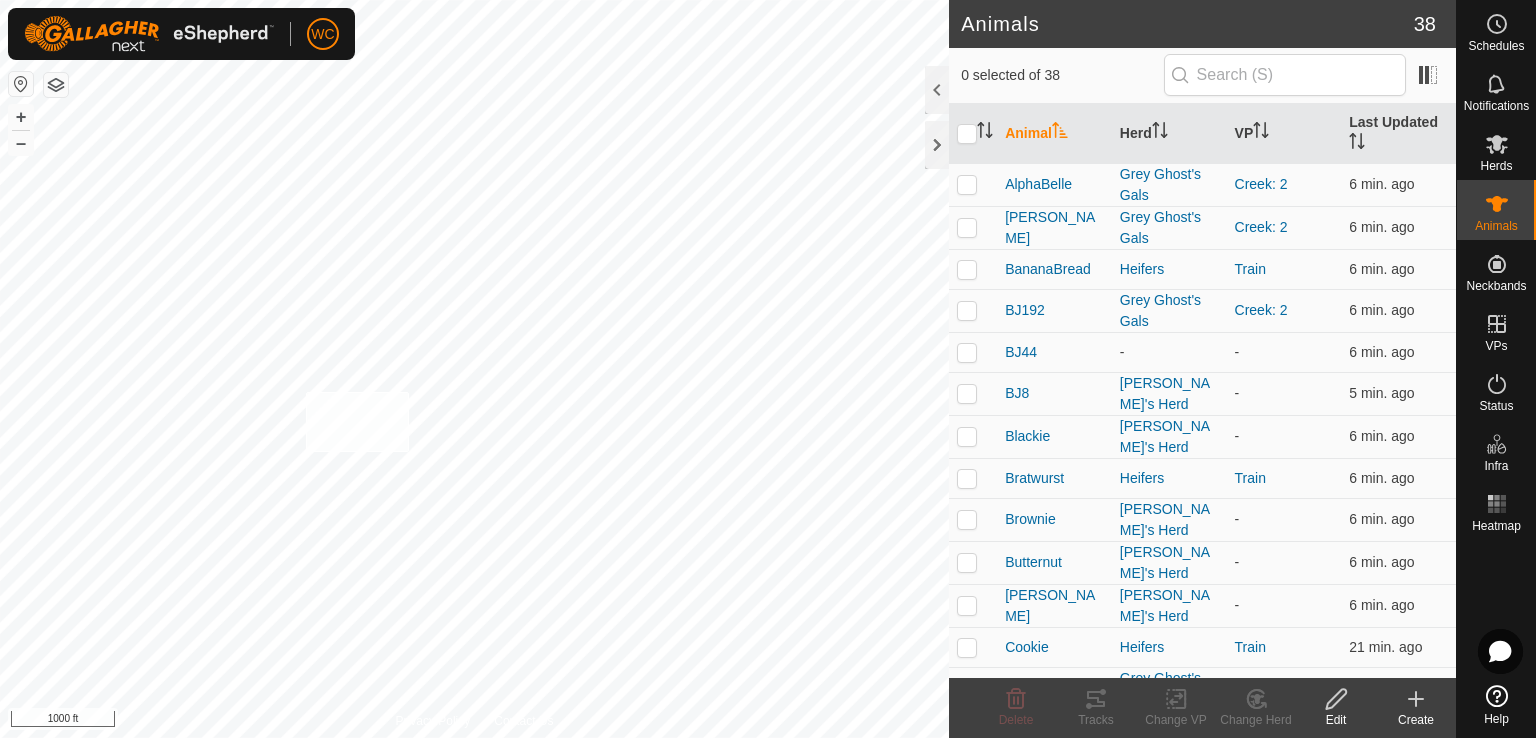 checkbox on "true" 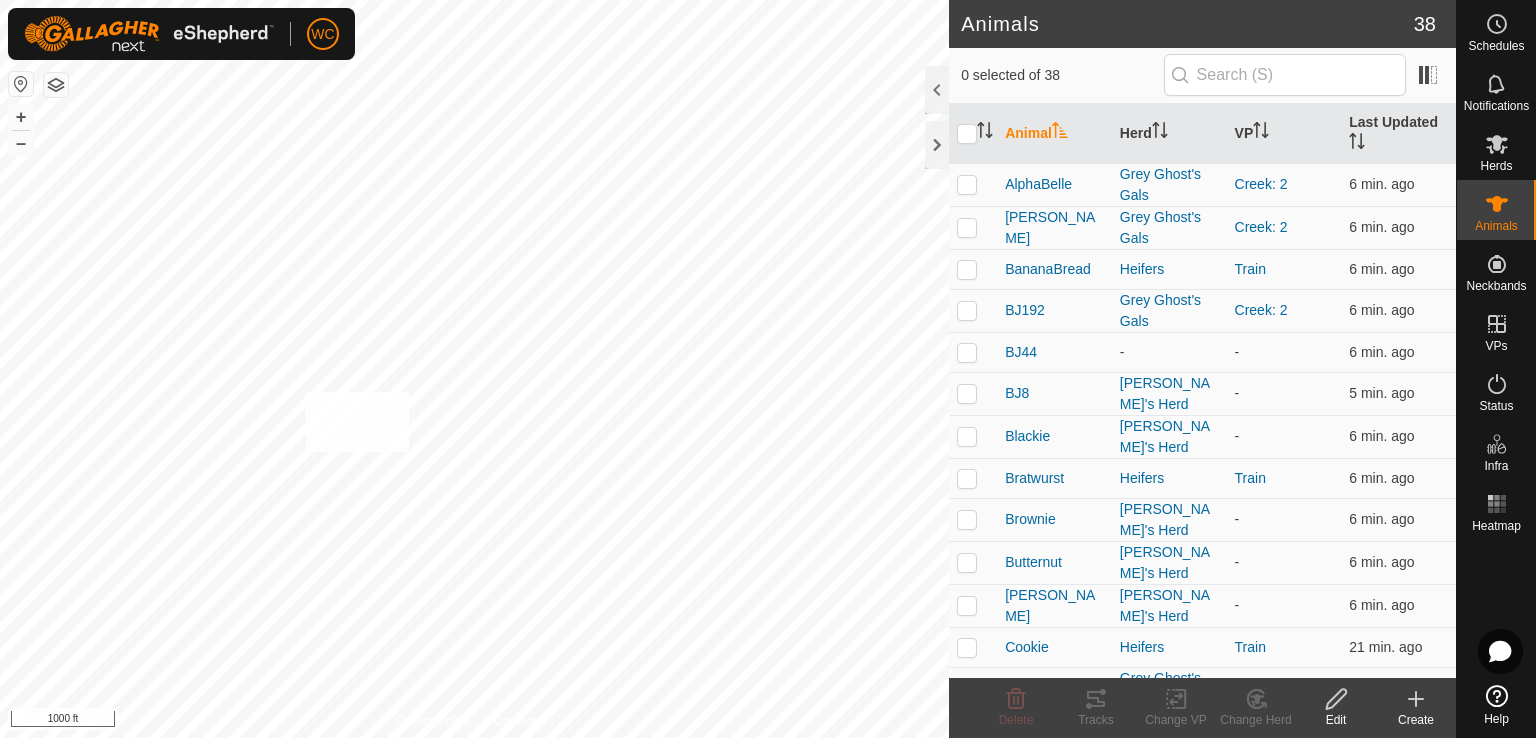 checkbox on "true" 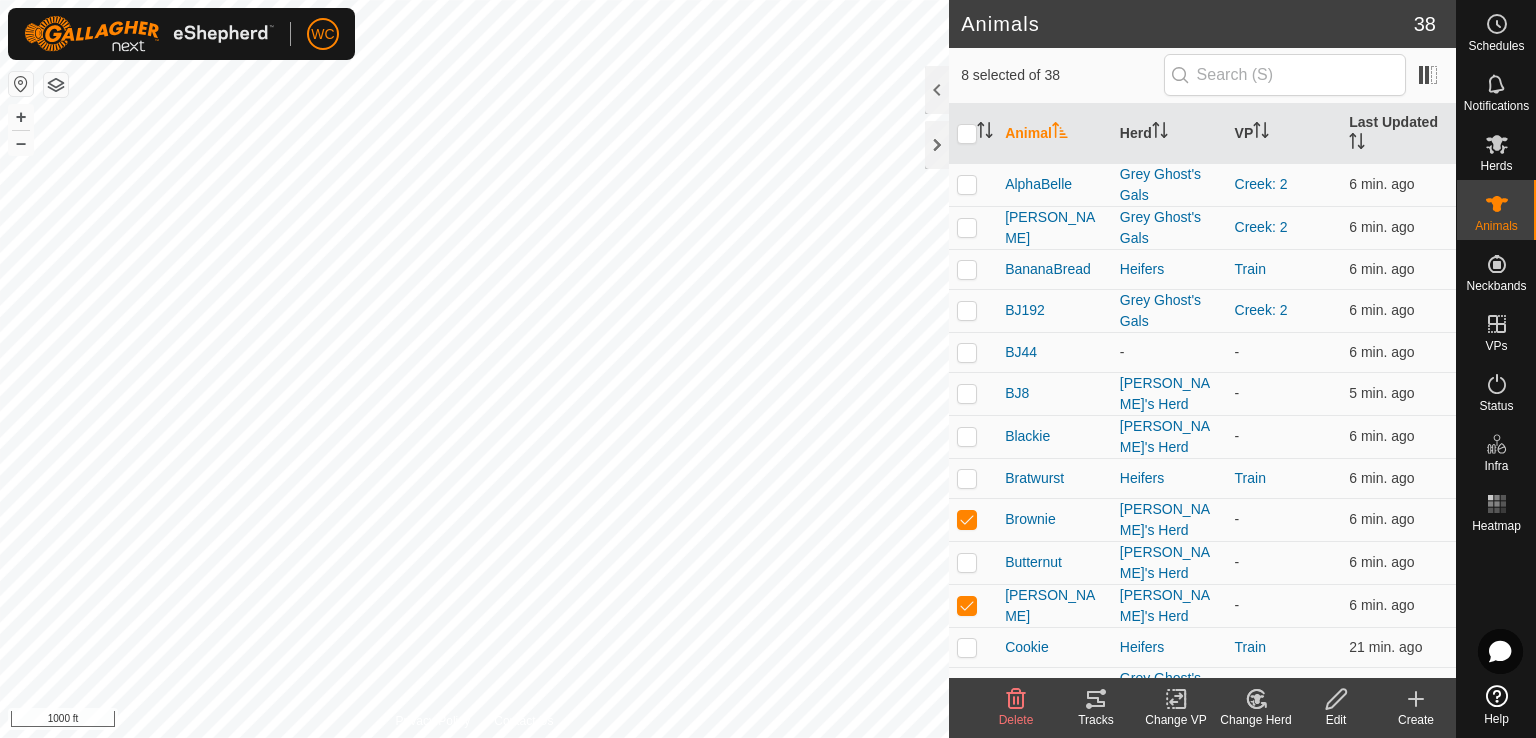click 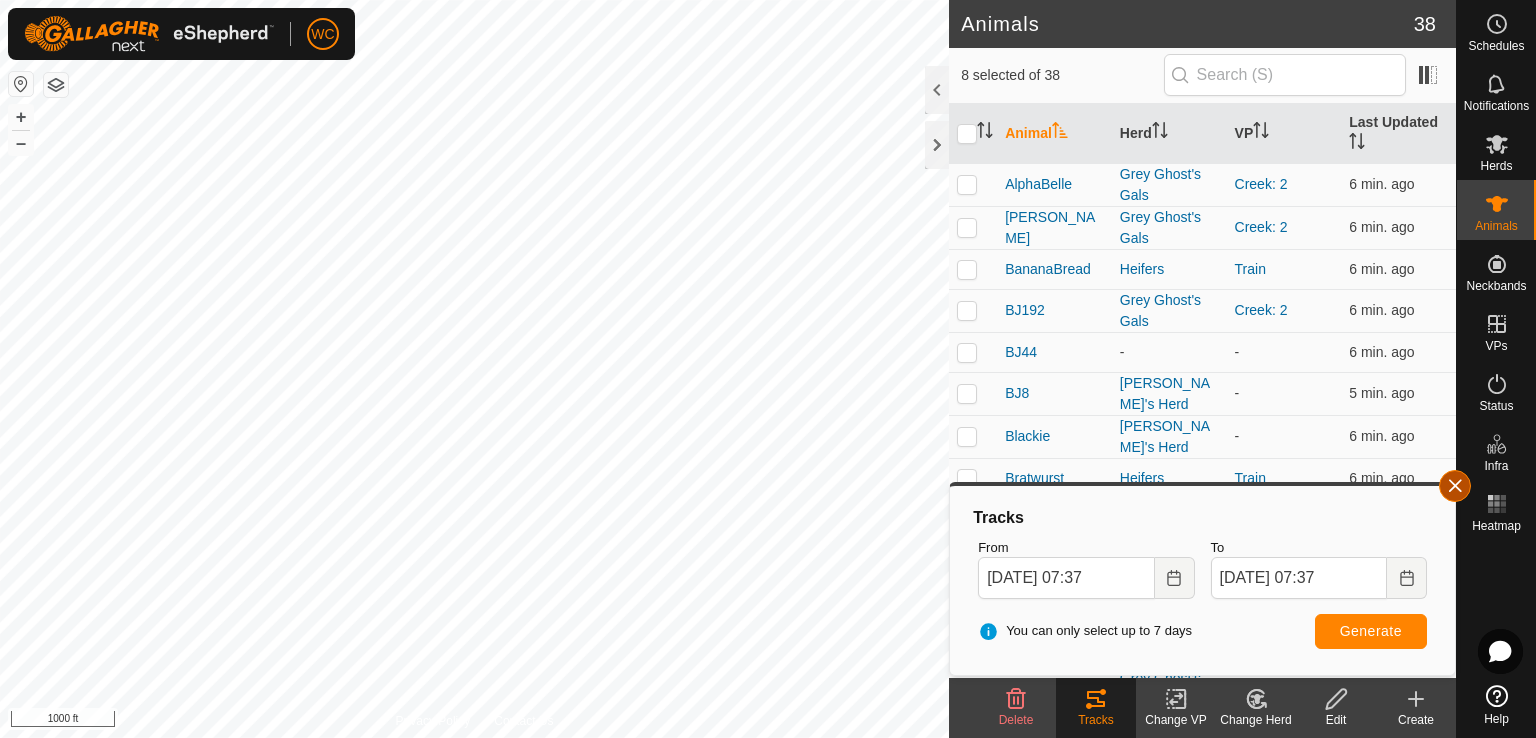 click at bounding box center [1455, 486] 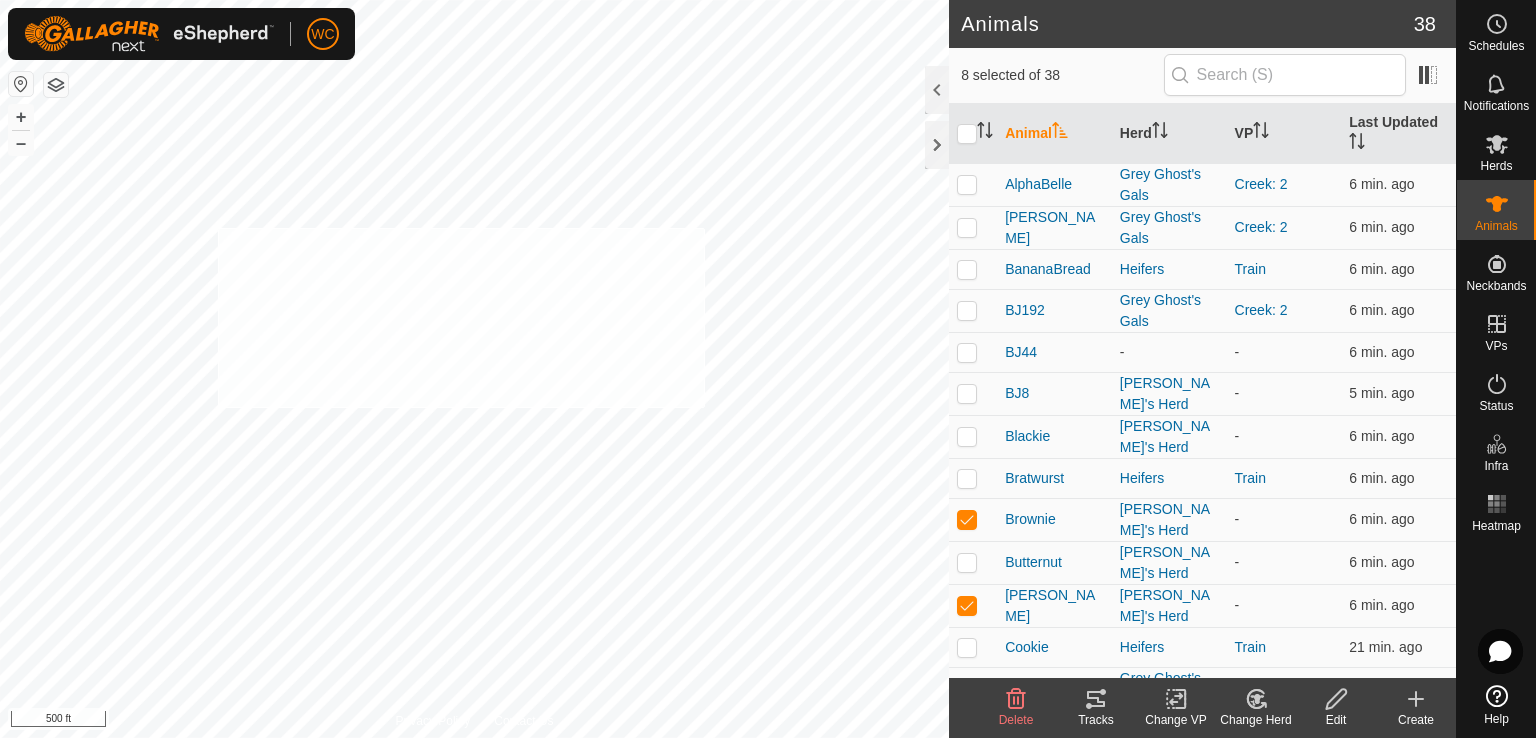checkbox on "true" 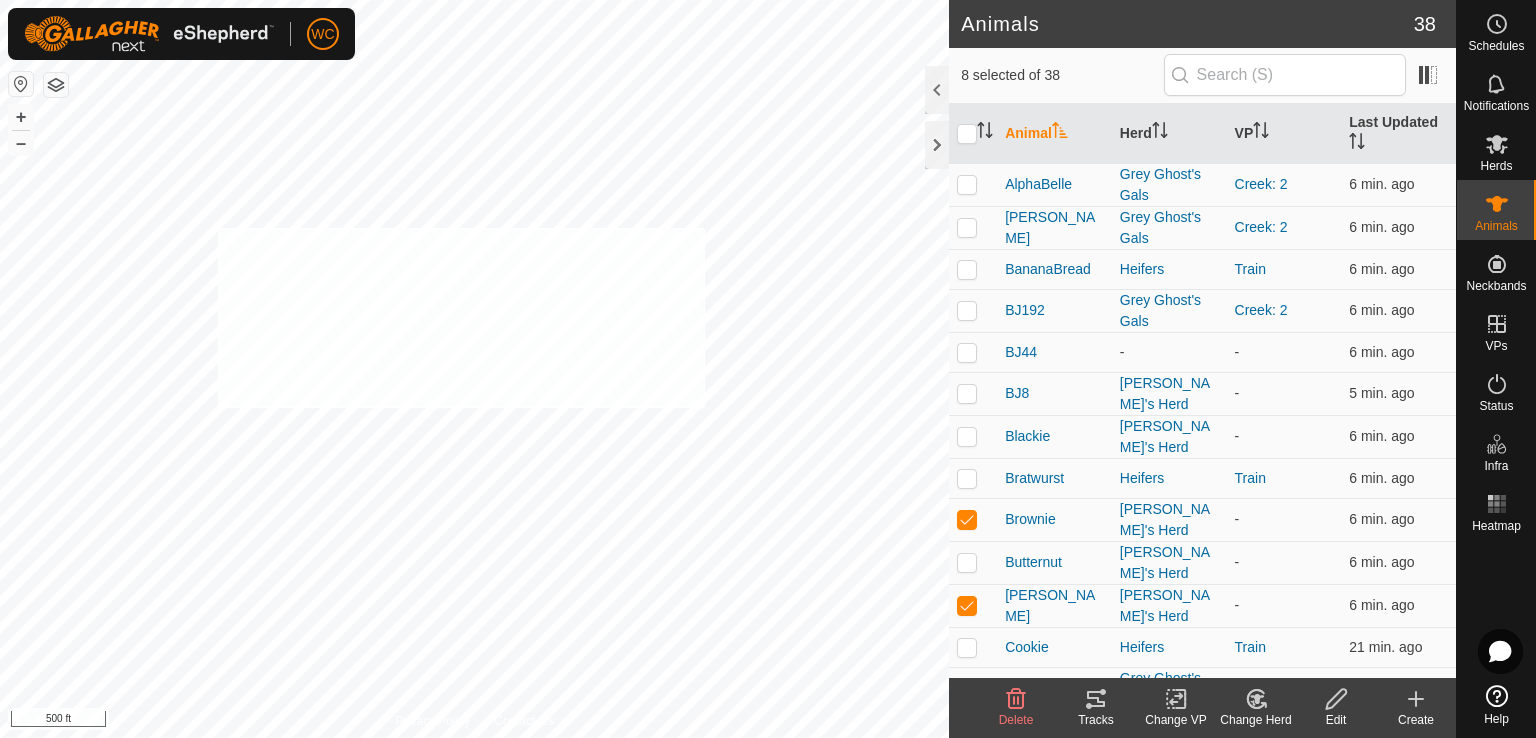 checkbox on "true" 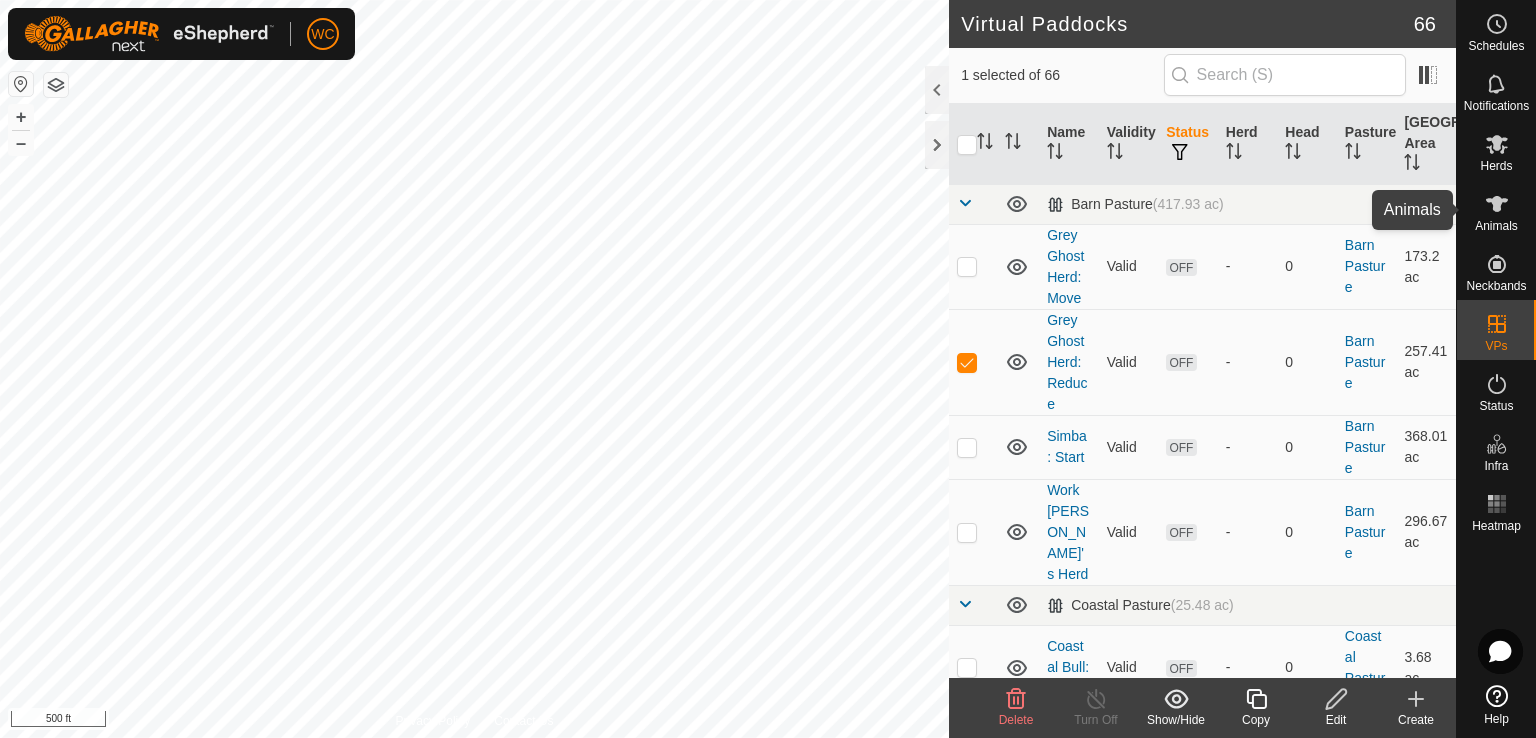 click 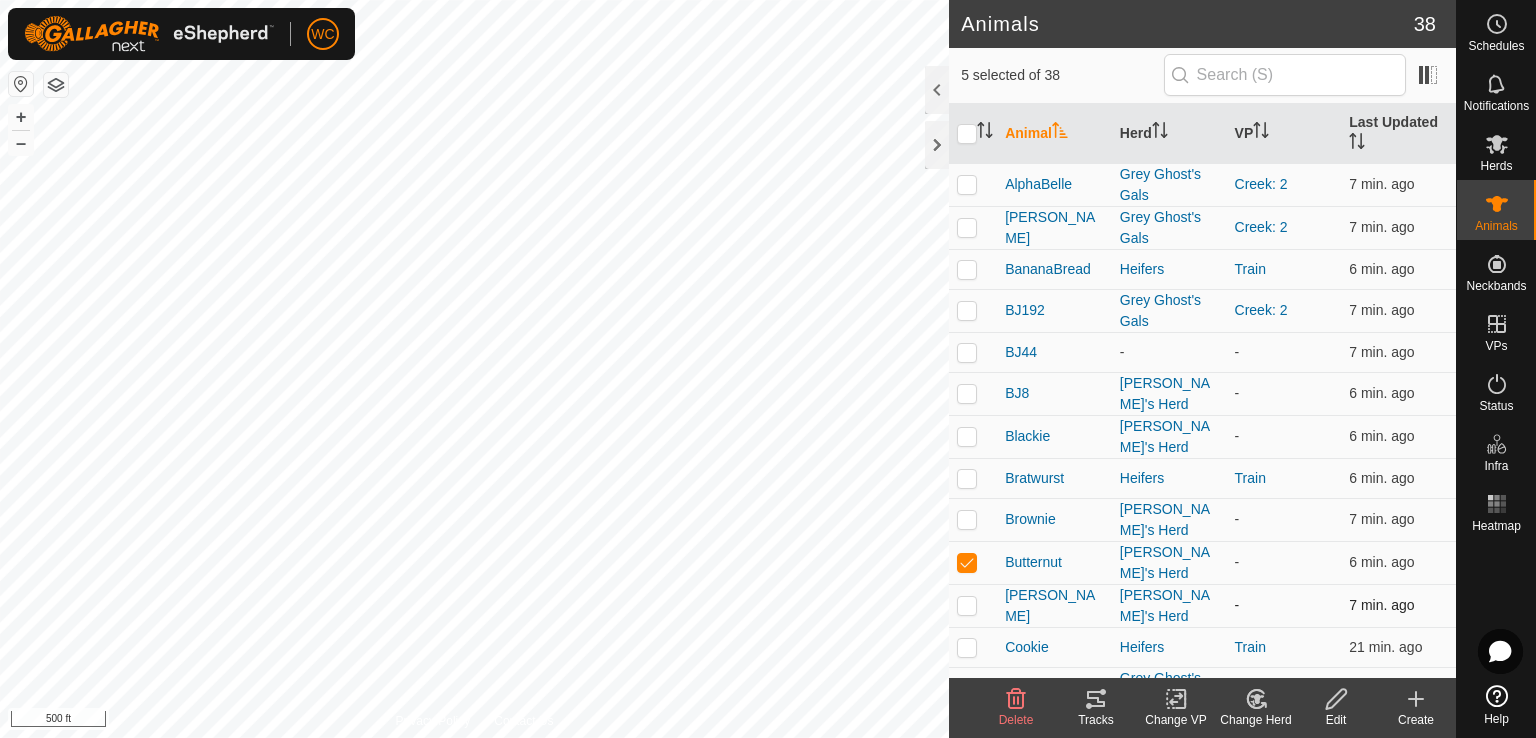 checkbox on "true" 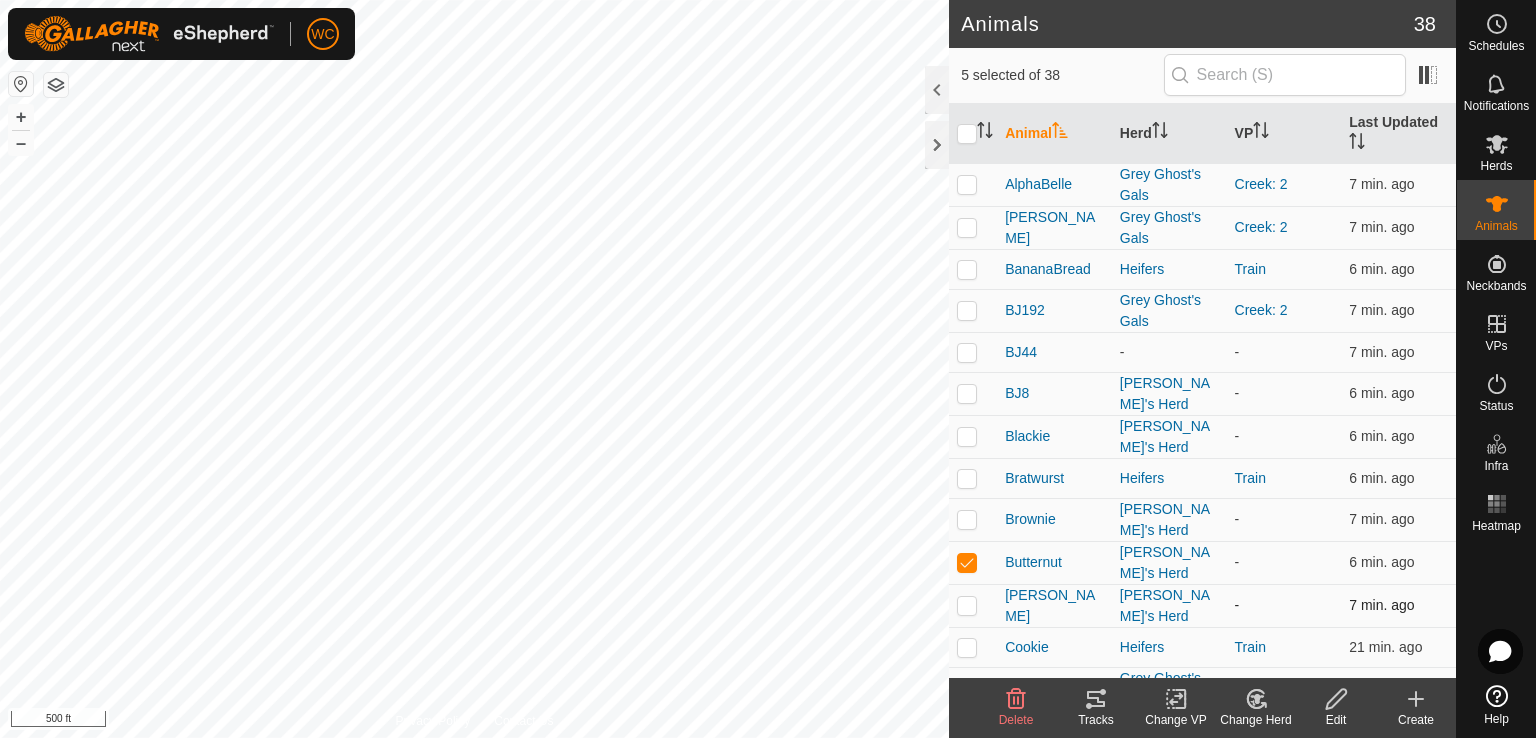 checkbox on "true" 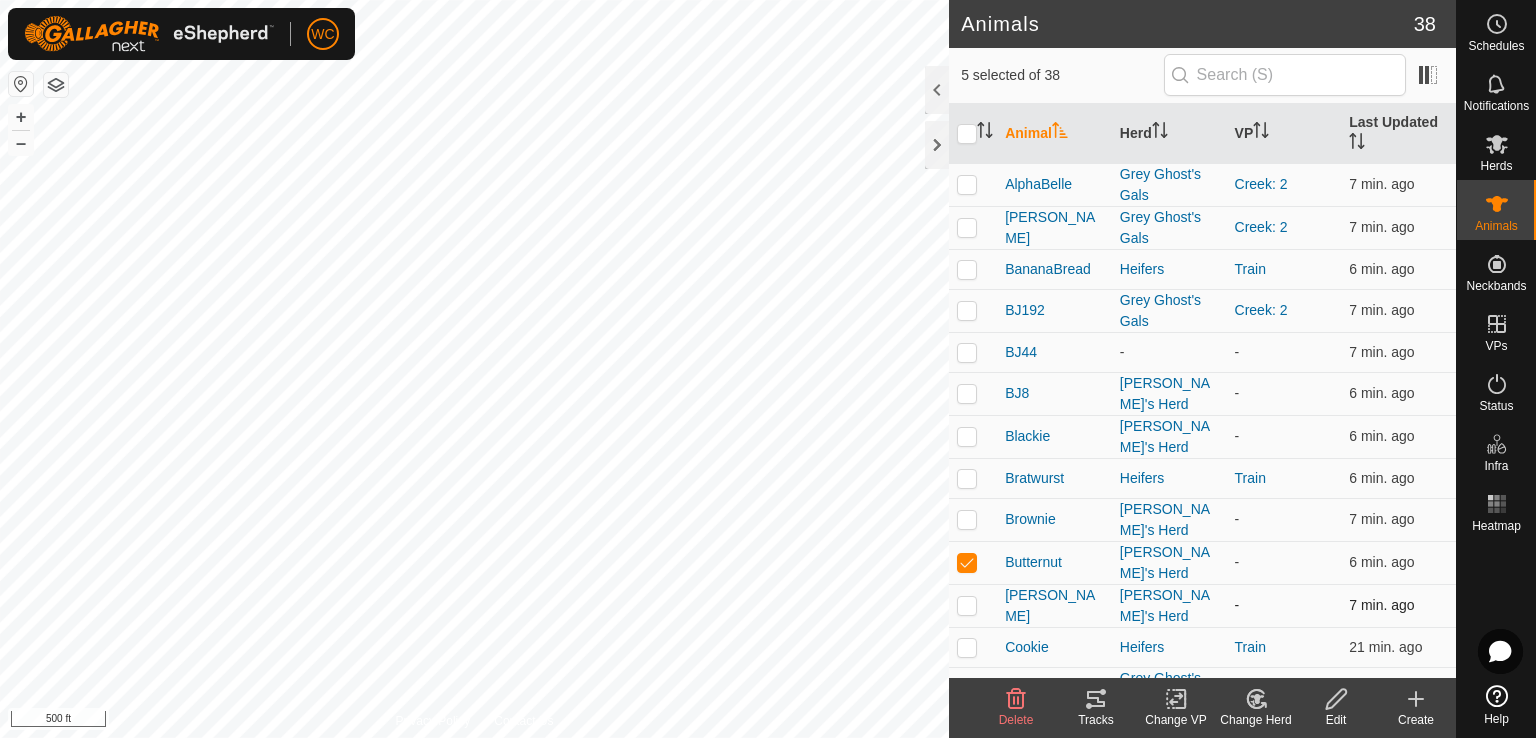 checkbox on "true" 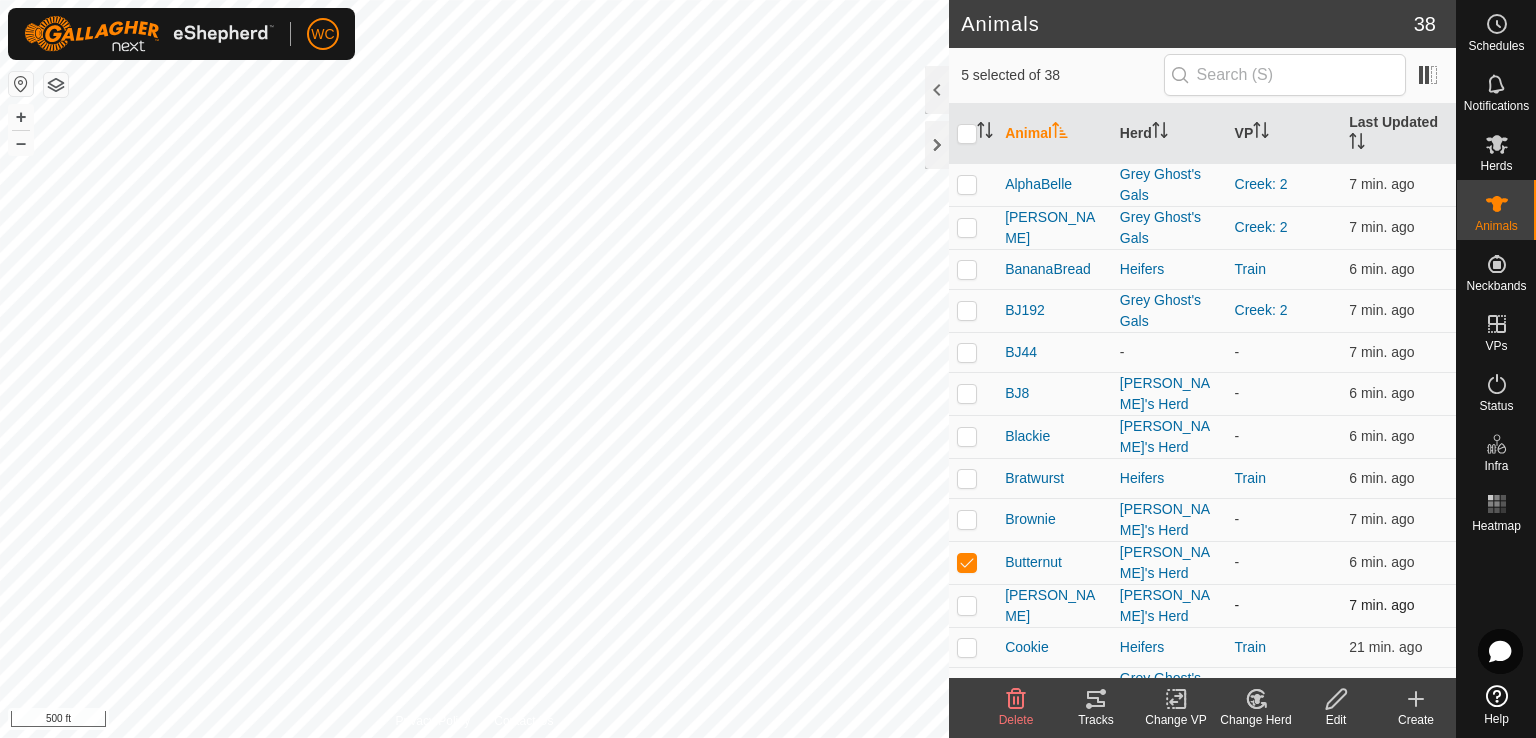checkbox on "true" 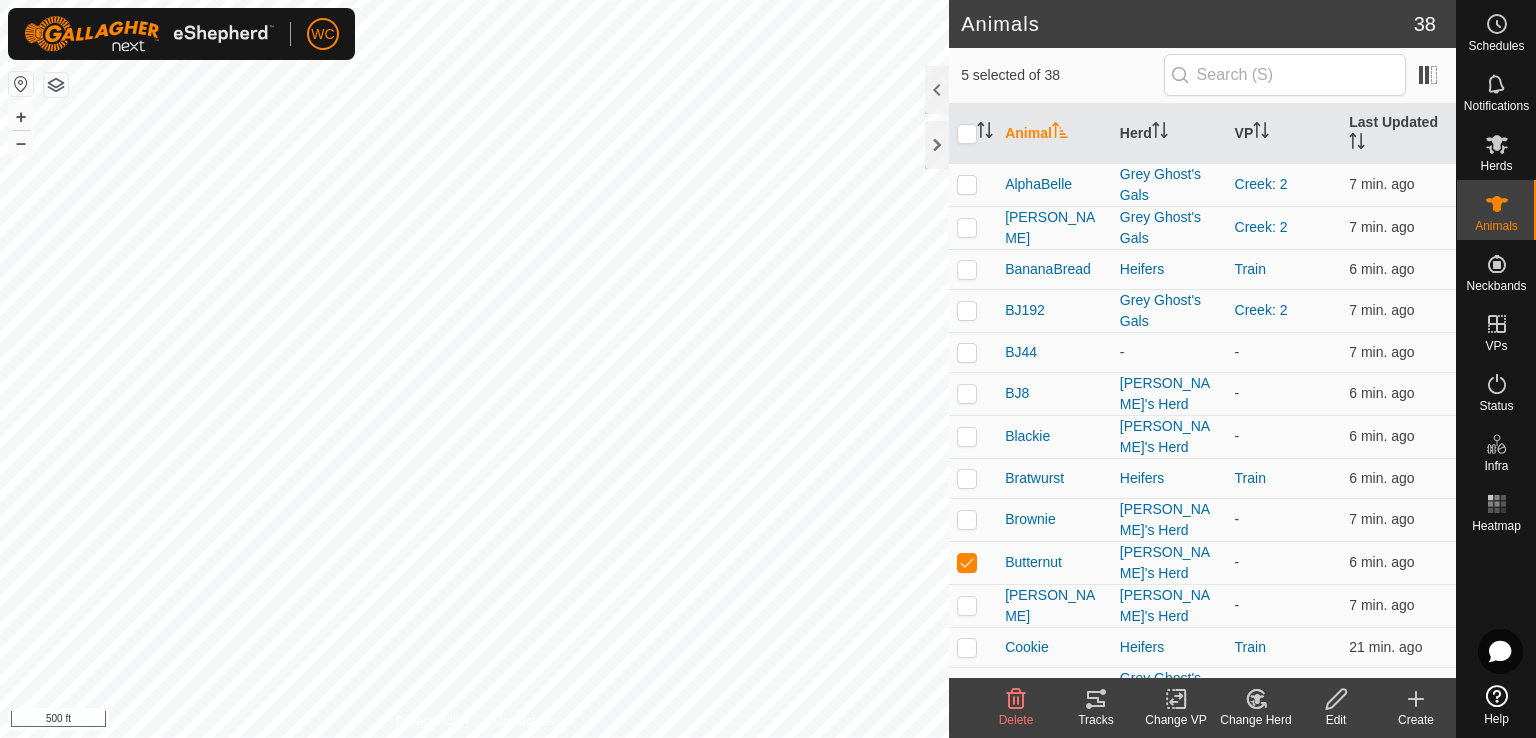 click 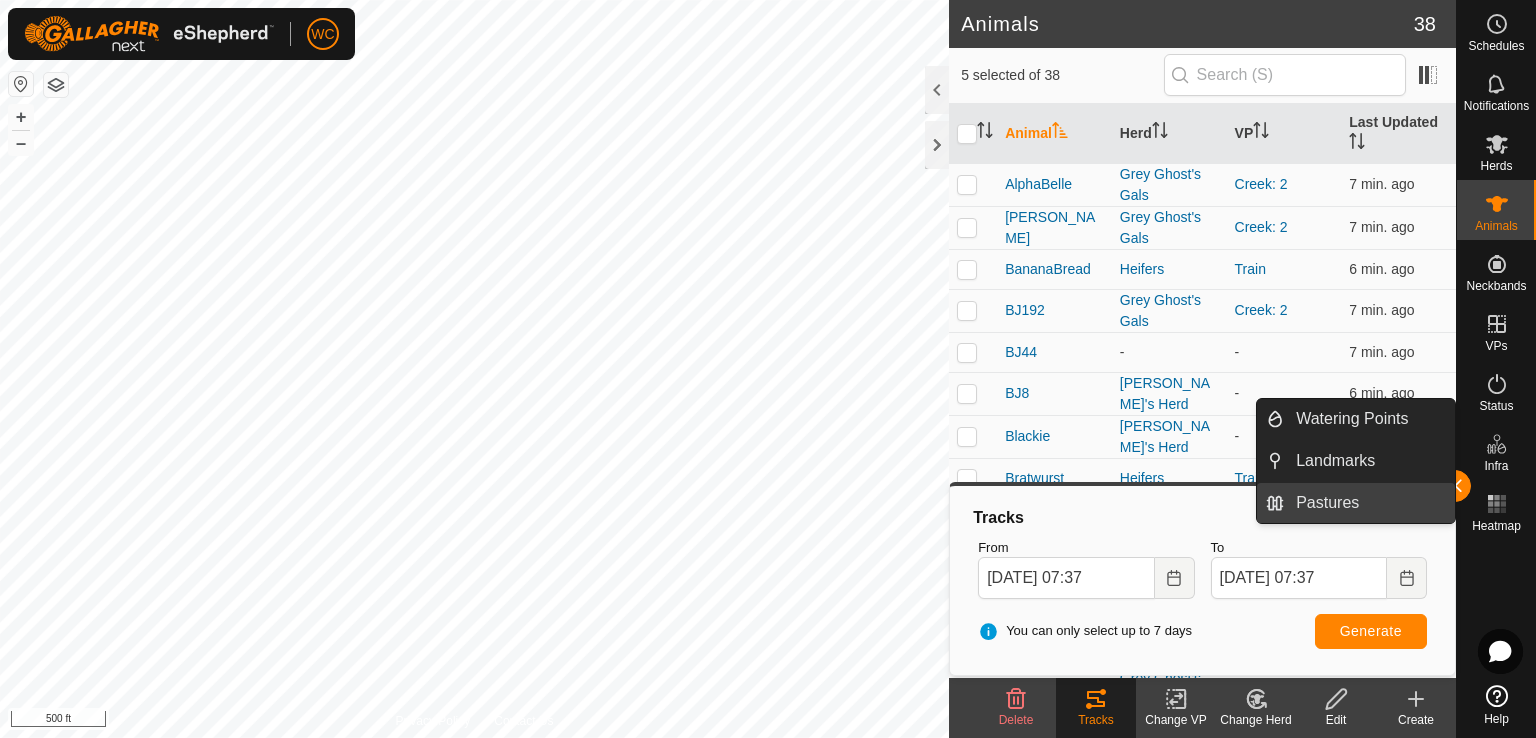 click on "Pastures" at bounding box center (1369, 503) 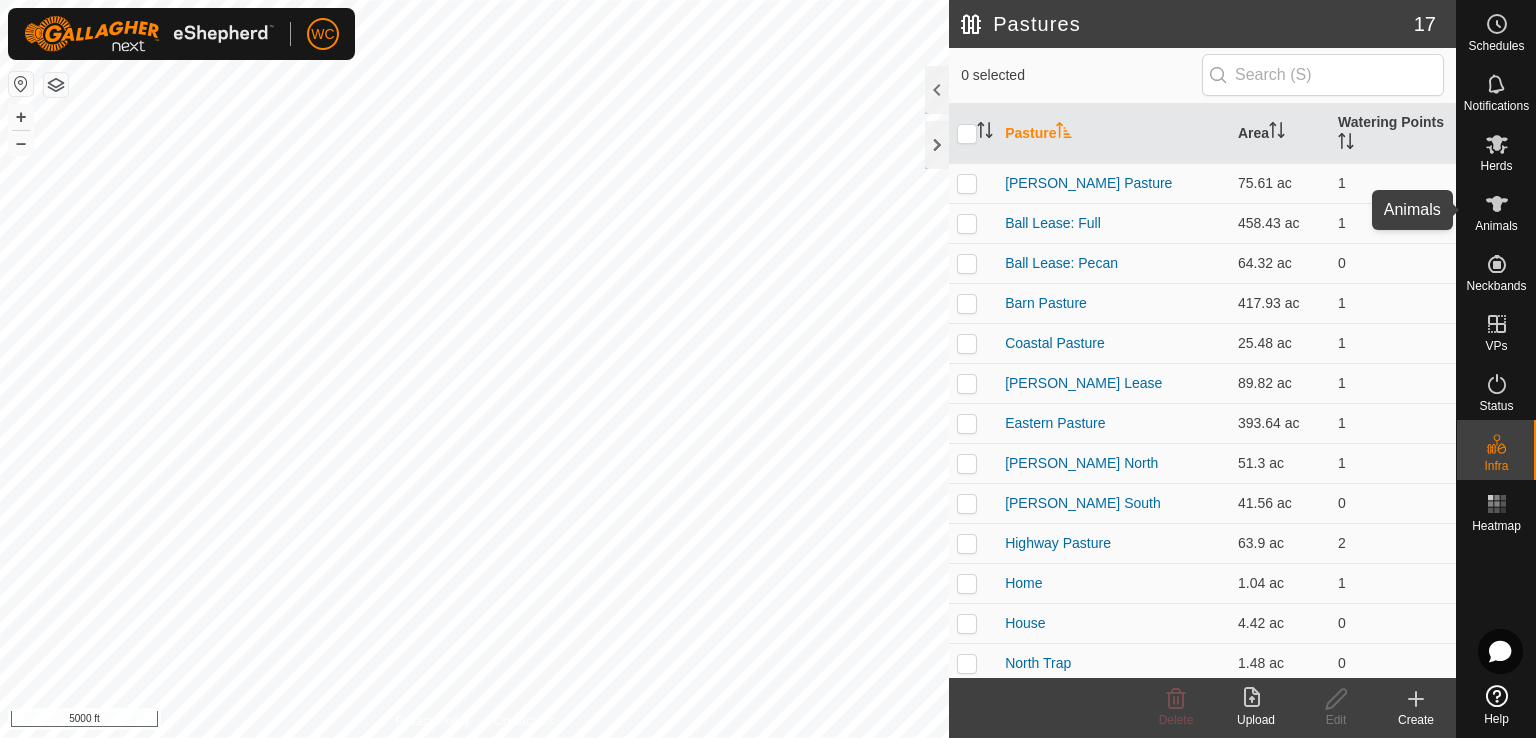 click on "Animals" at bounding box center (1496, 226) 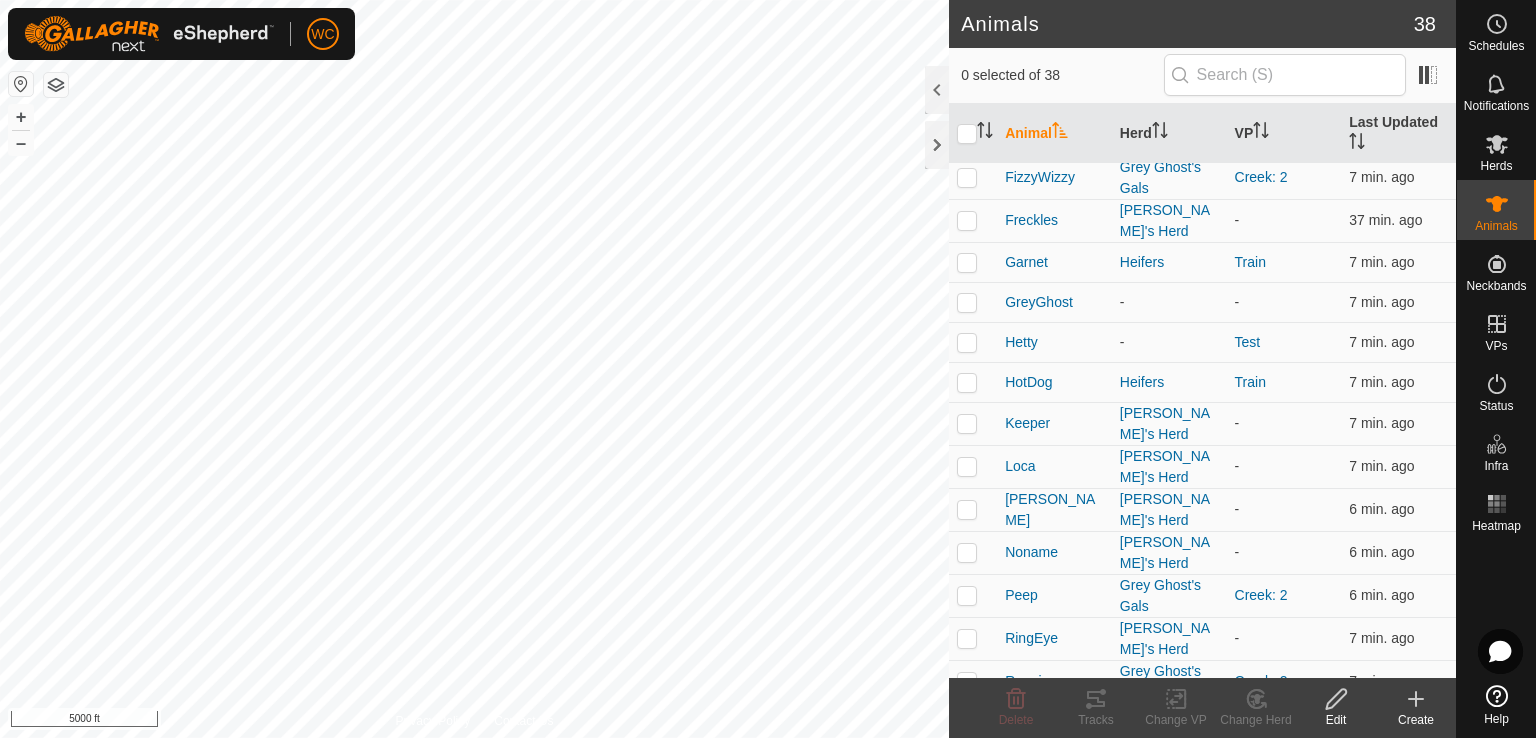 scroll, scrollTop: 512, scrollLeft: 0, axis: vertical 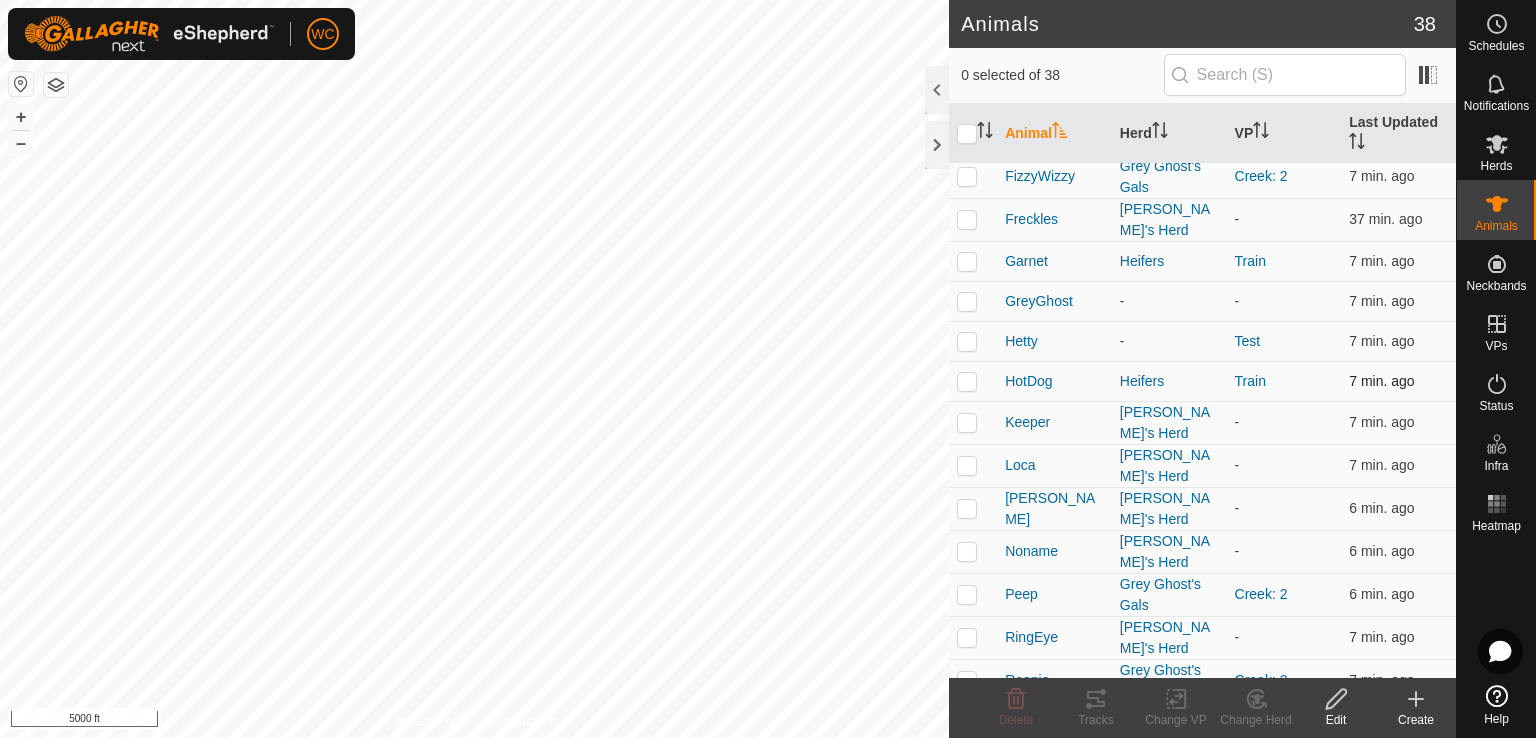 click at bounding box center (967, 381) 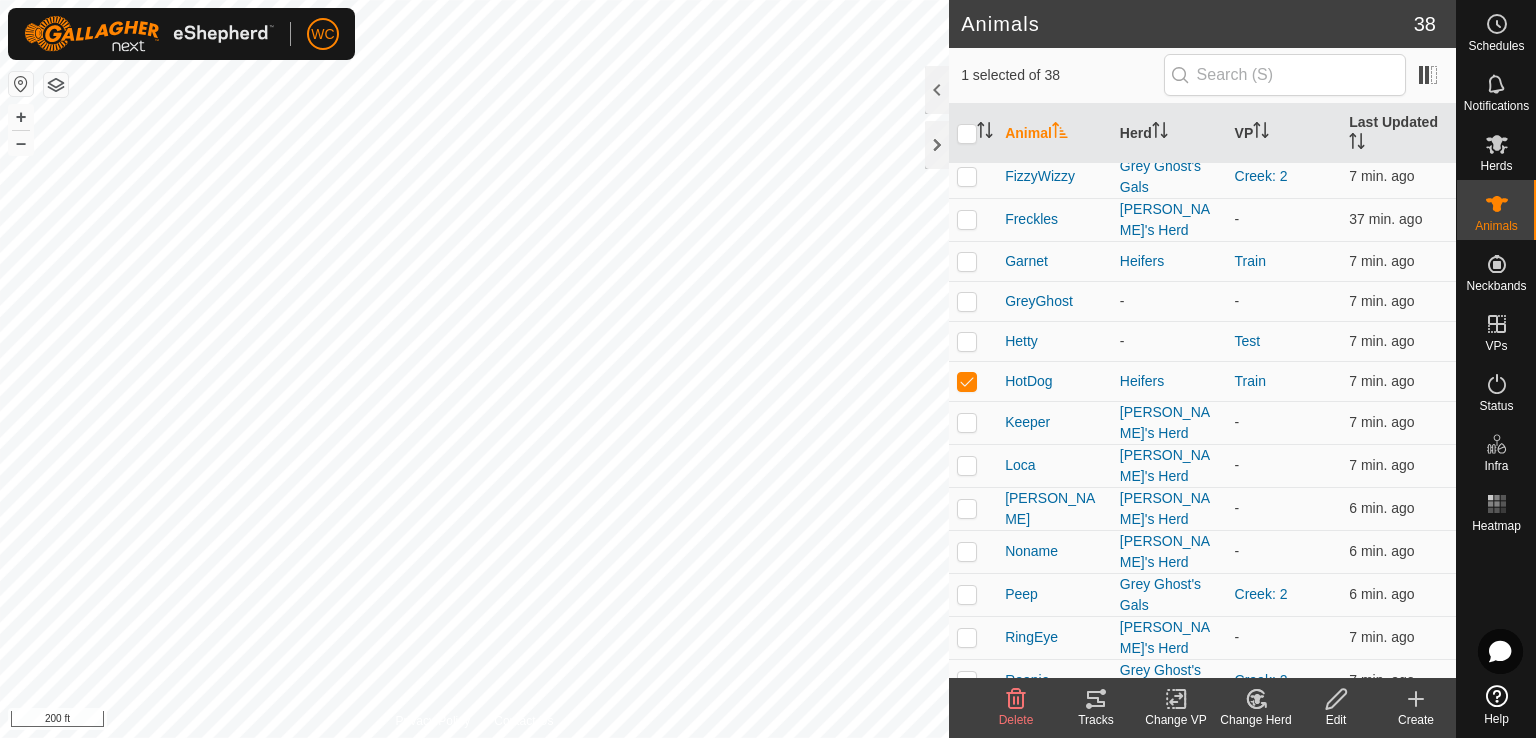 click 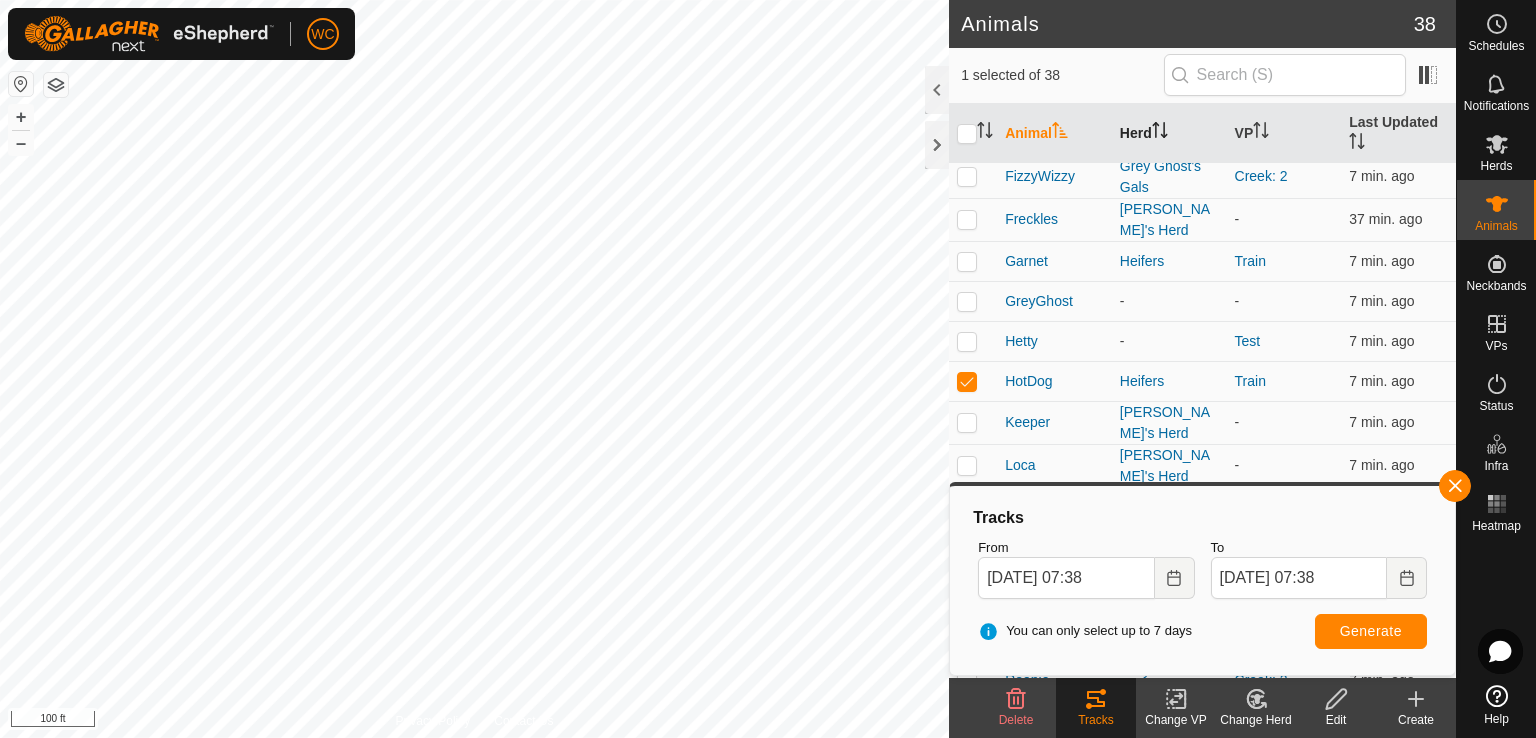 click on "Herd" at bounding box center (1169, 134) 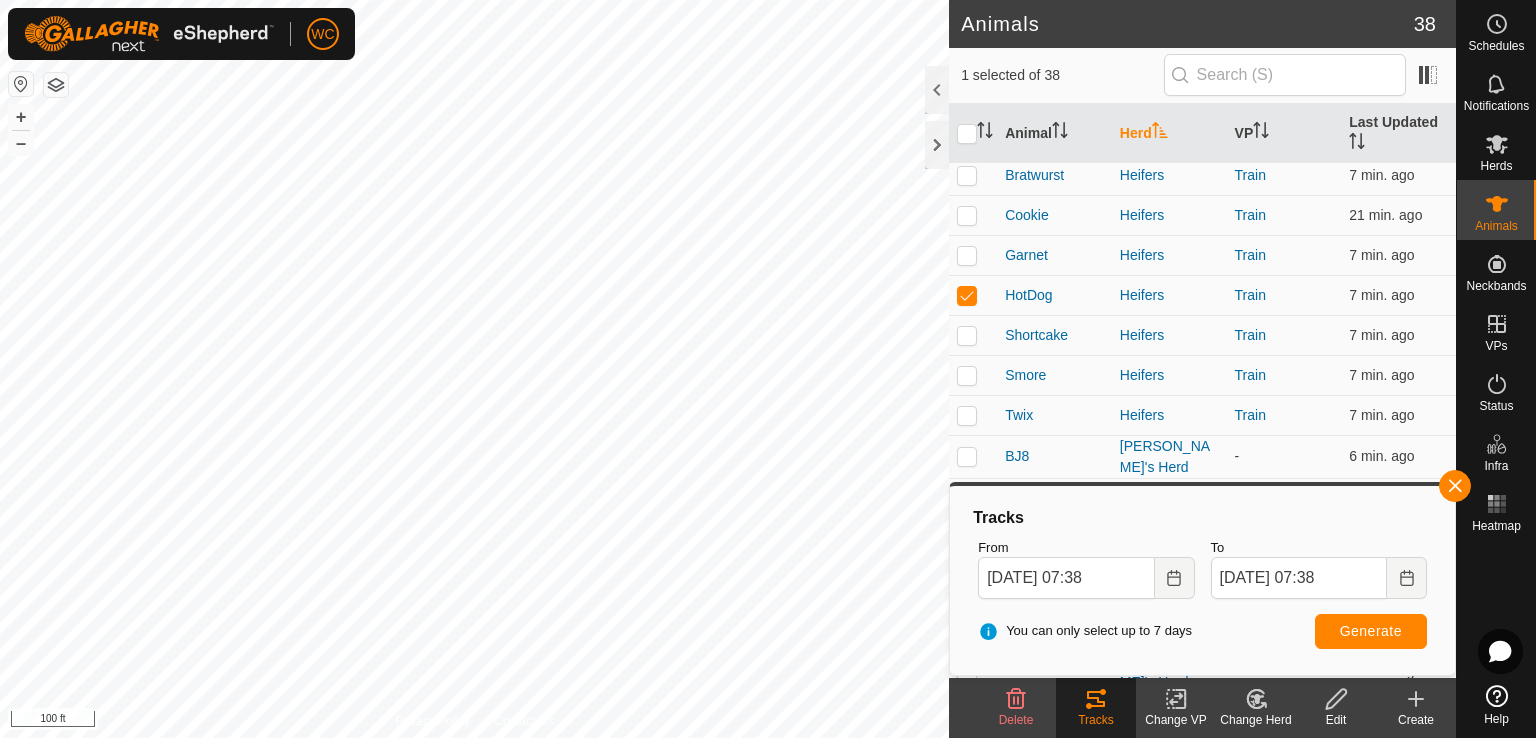 scroll, scrollTop: 0, scrollLeft: 0, axis: both 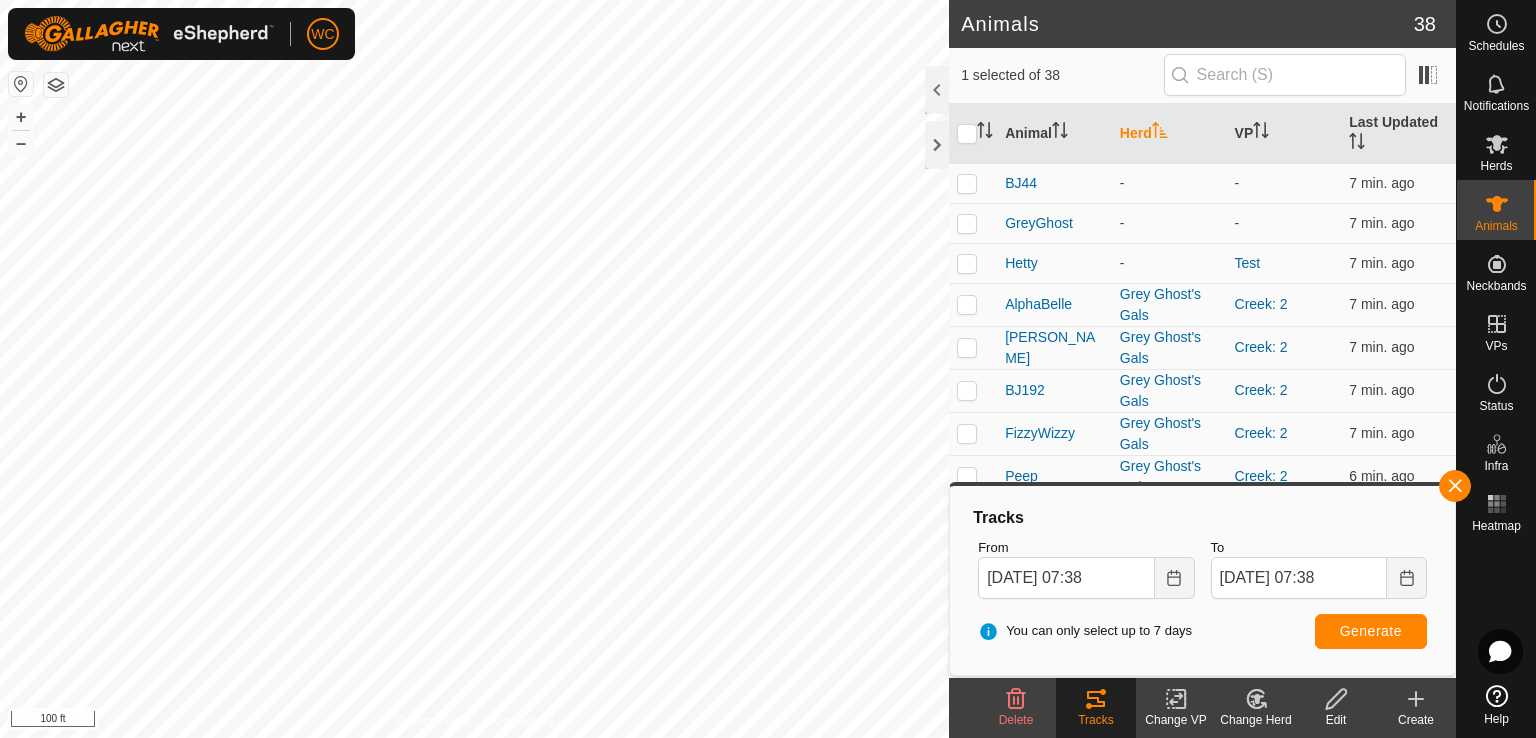 click on "Herd" at bounding box center [1169, 134] 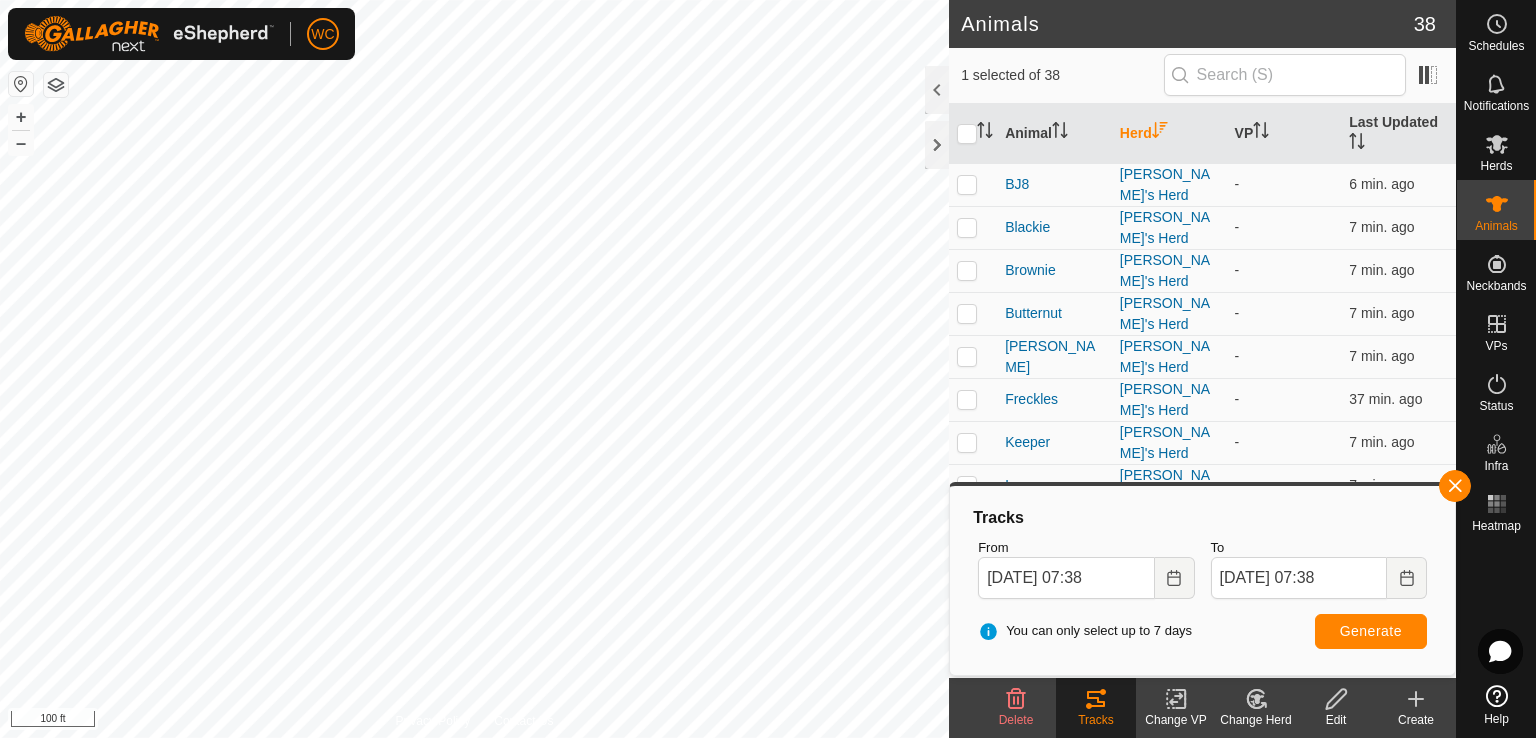 click on "Herd" at bounding box center [1169, 134] 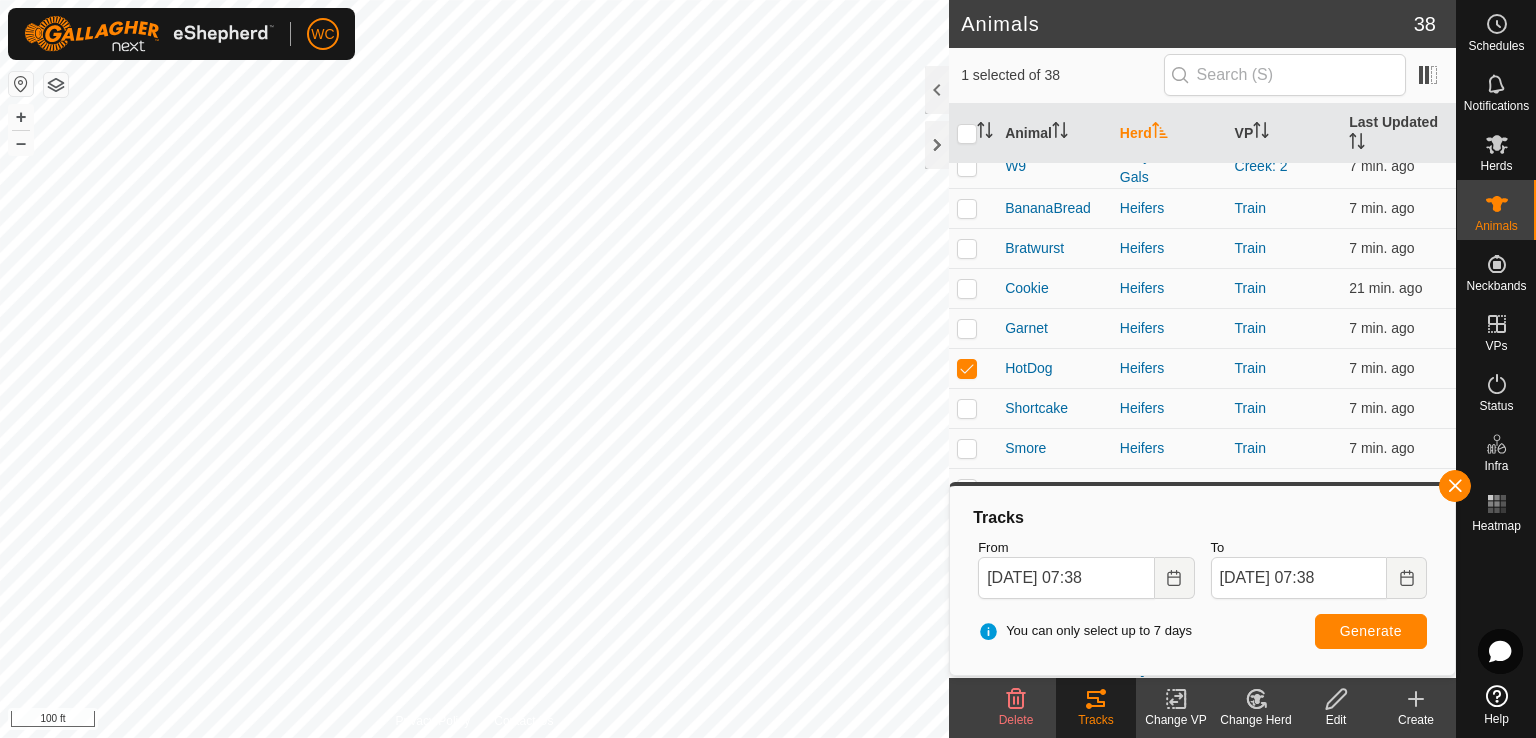 scroll, scrollTop: 440, scrollLeft: 0, axis: vertical 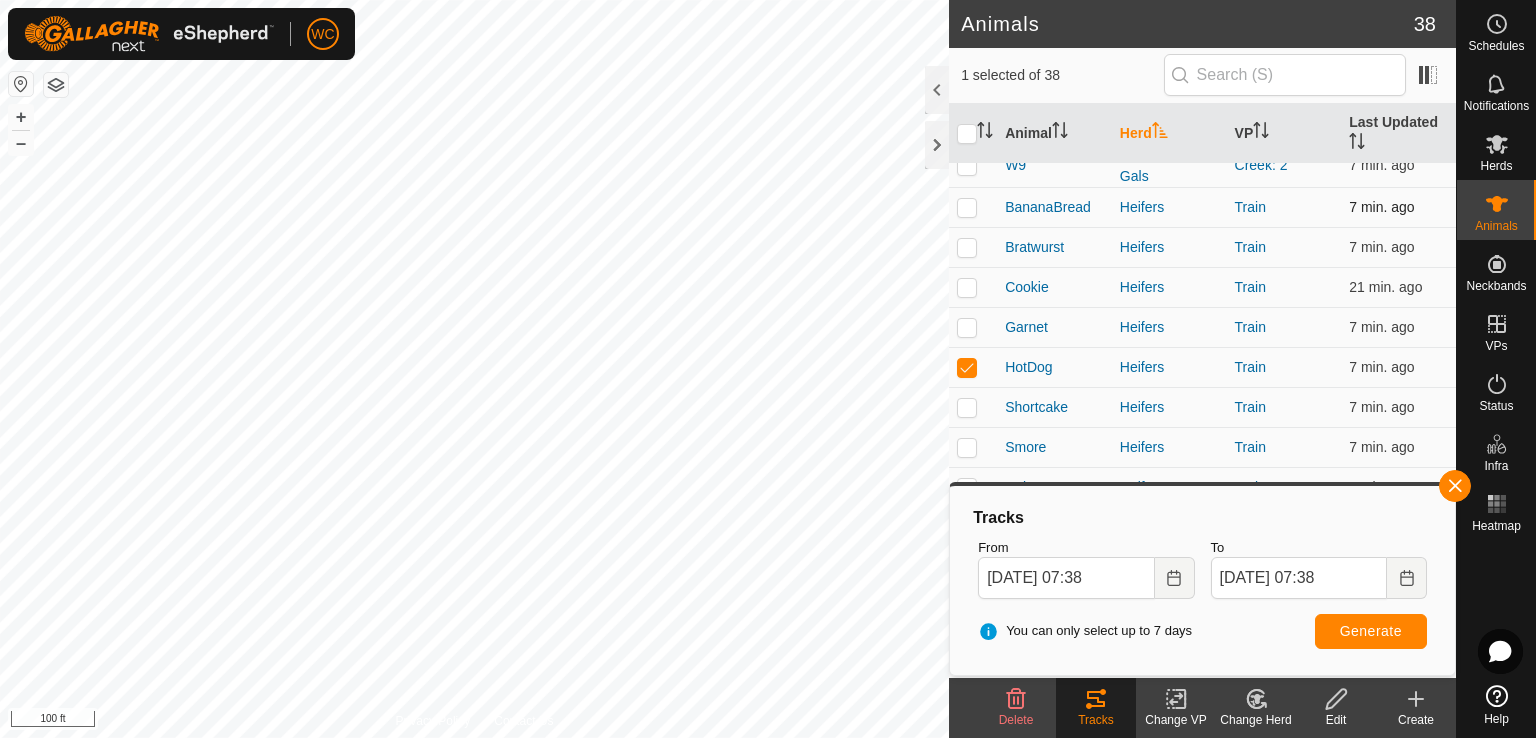 click at bounding box center [967, 207] 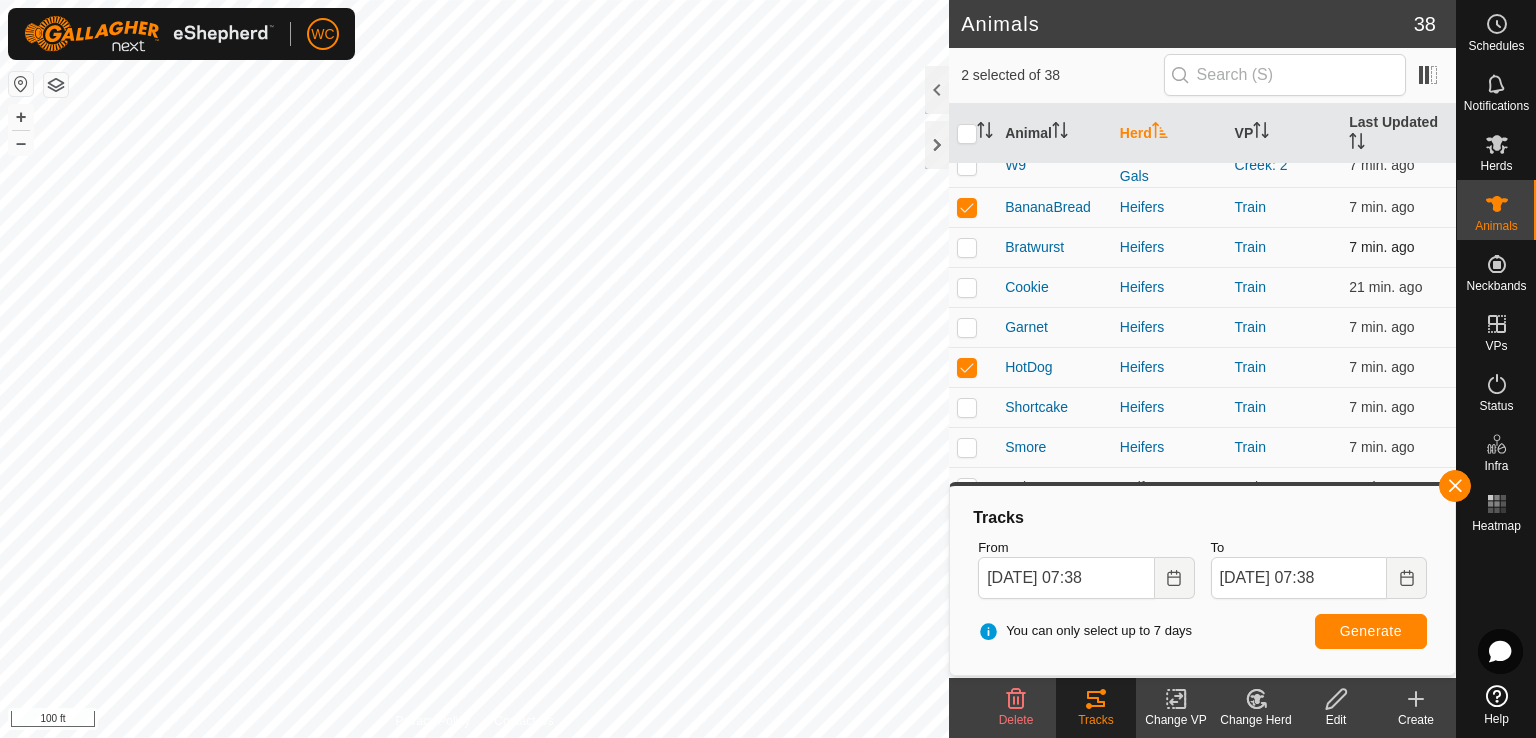 click at bounding box center (967, 247) 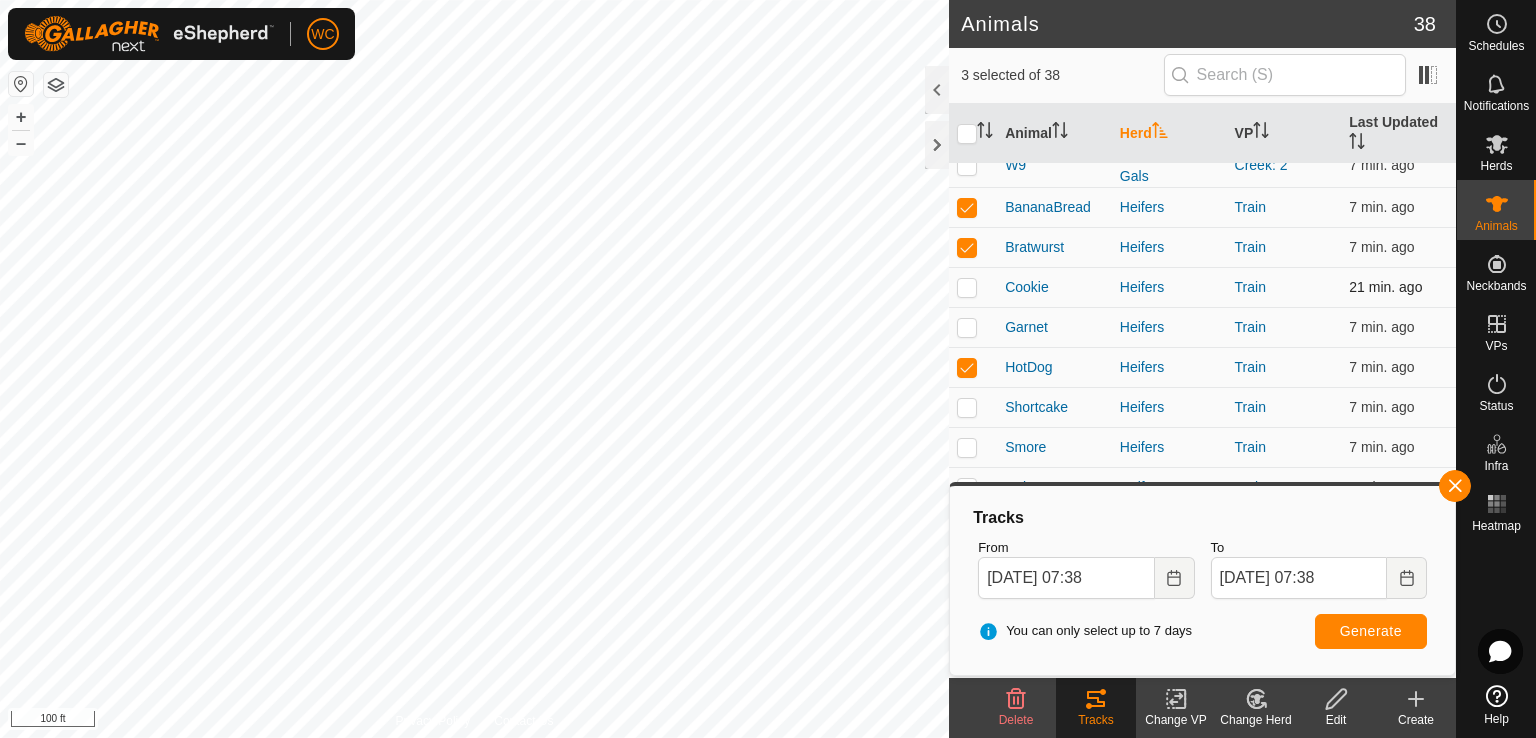 click at bounding box center [967, 287] 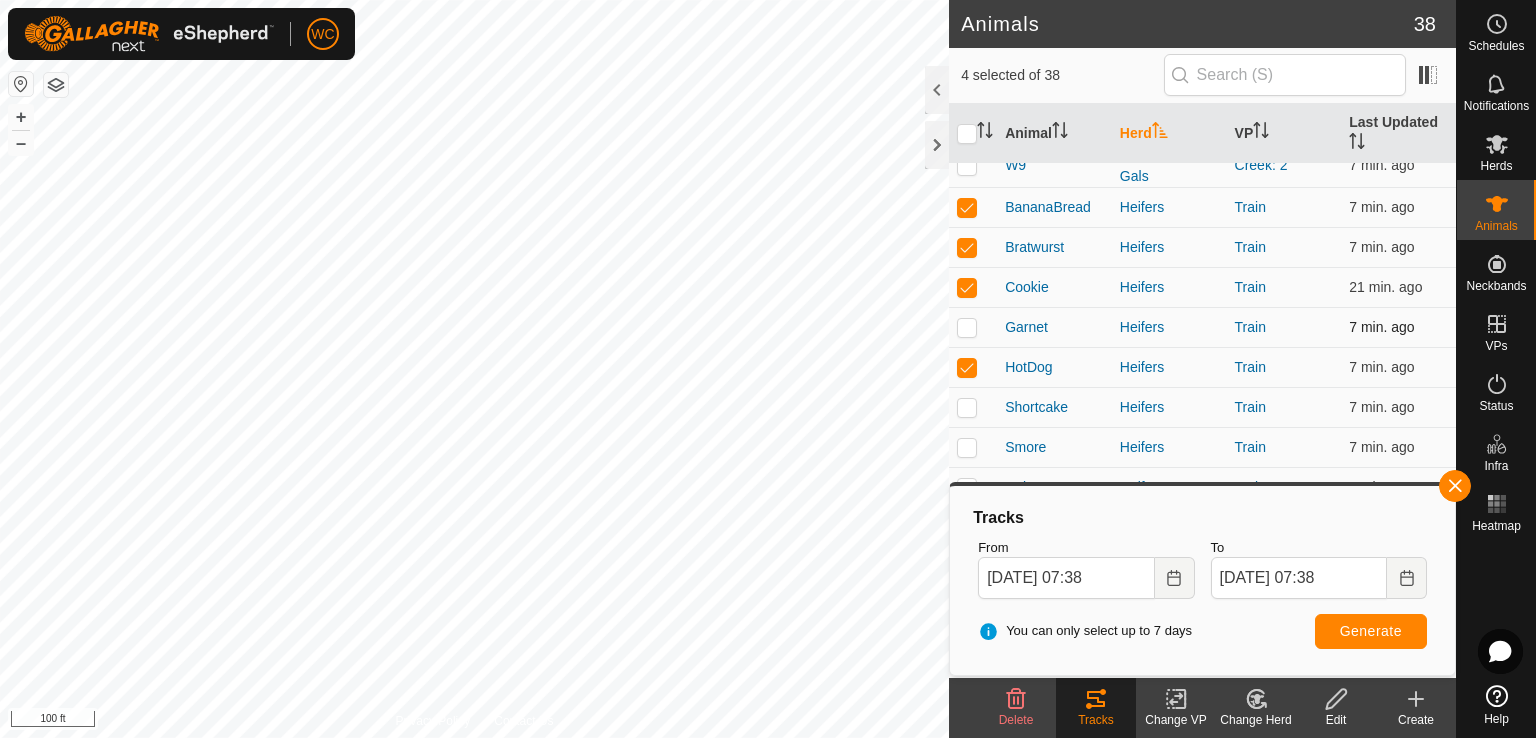 click at bounding box center [967, 327] 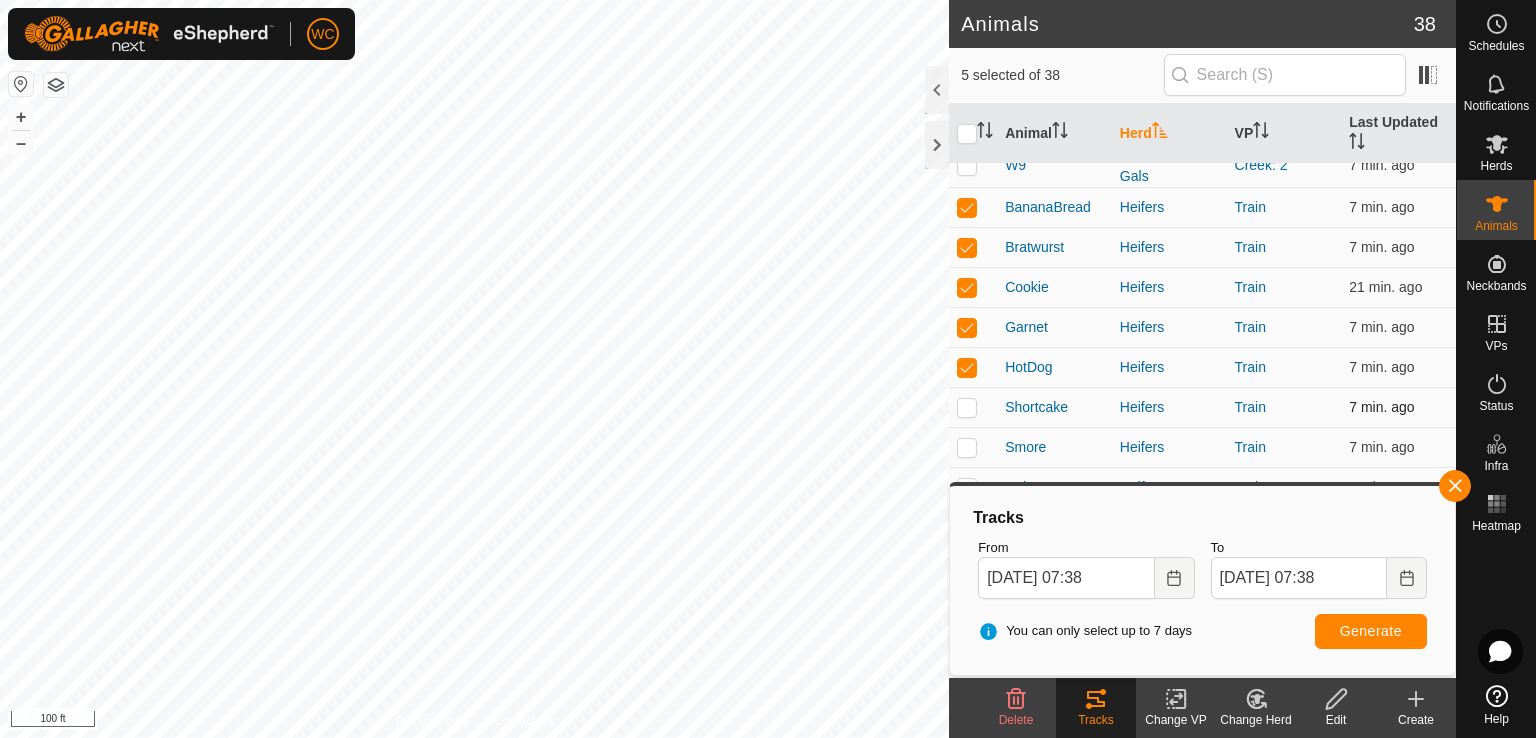 click at bounding box center (973, 407) 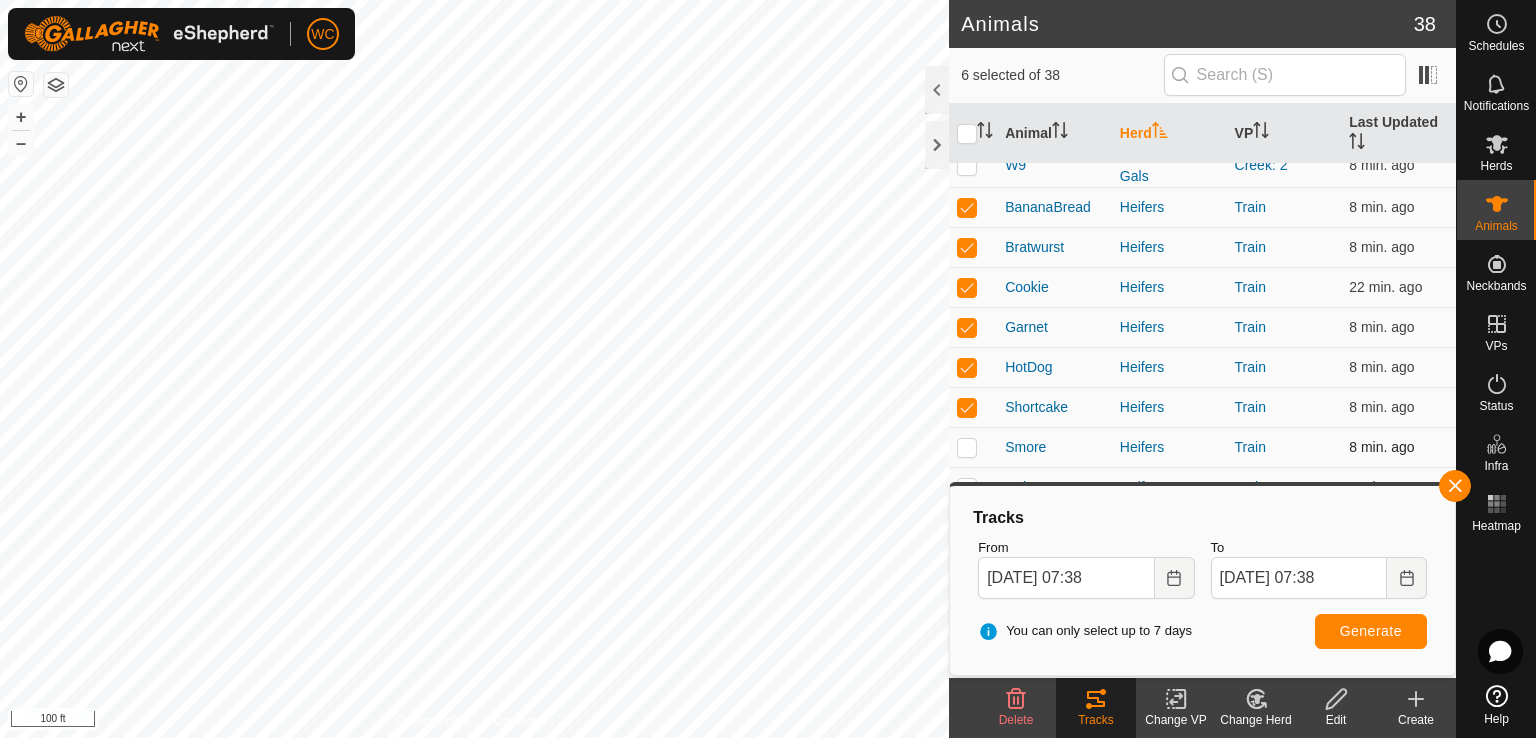 click at bounding box center (967, 447) 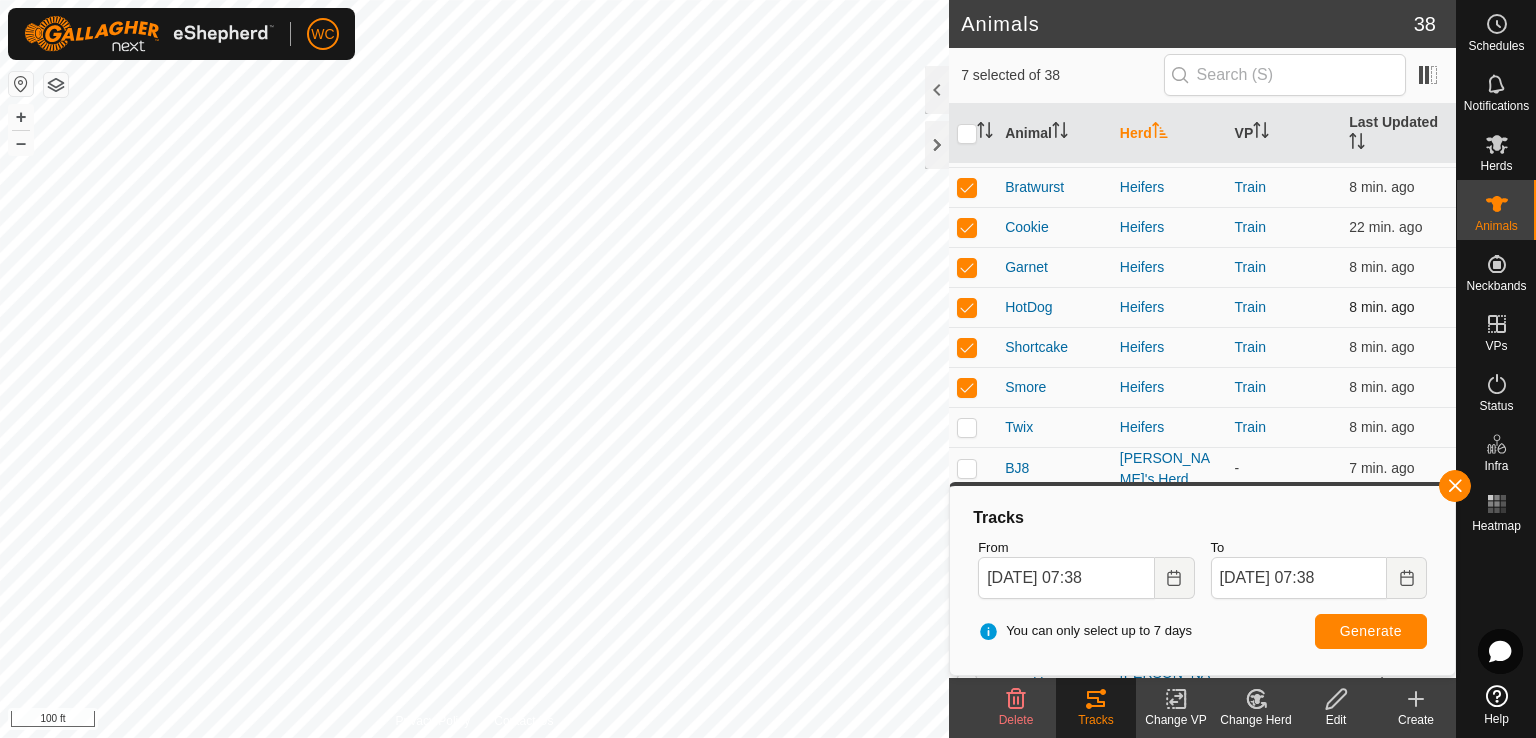 scroll, scrollTop: 512, scrollLeft: 0, axis: vertical 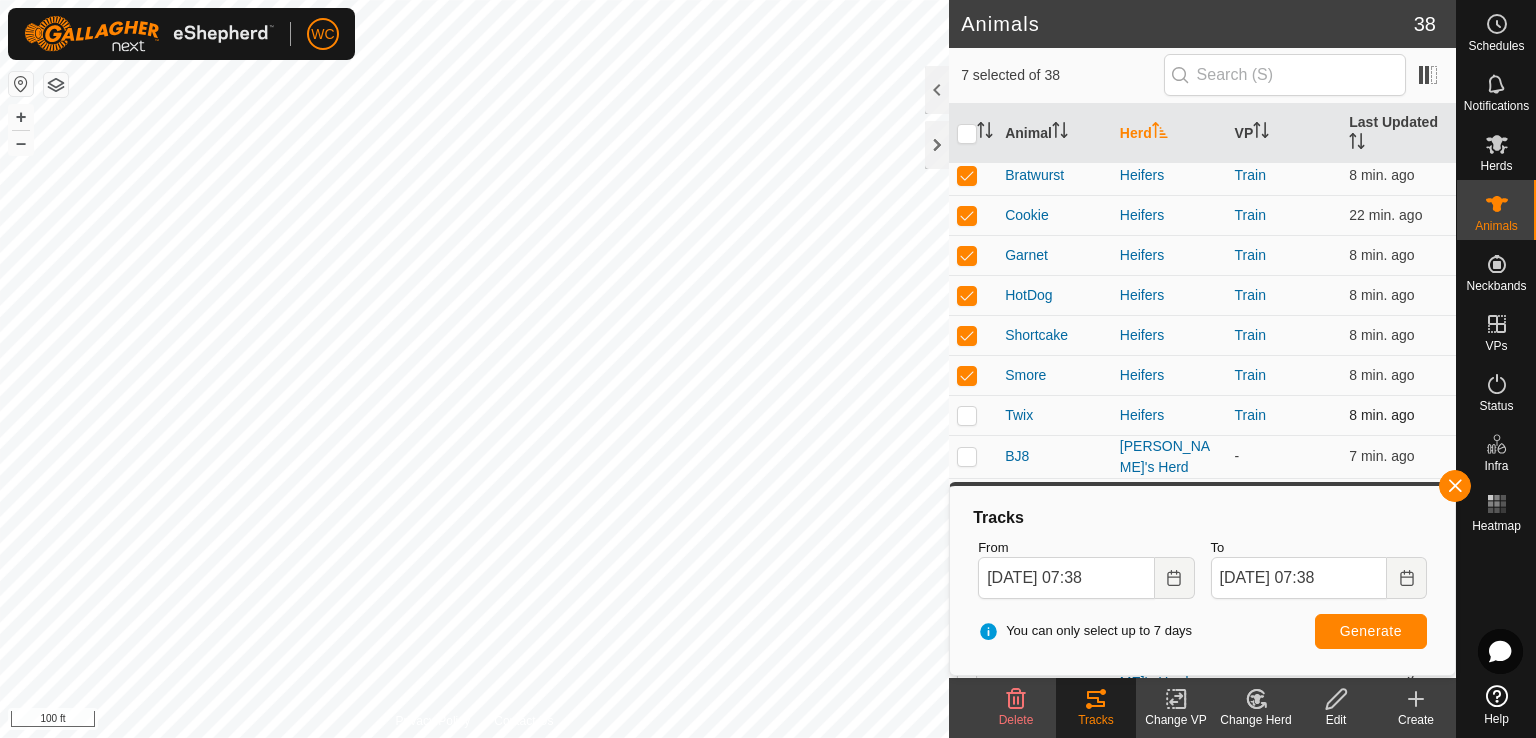 click at bounding box center (967, 415) 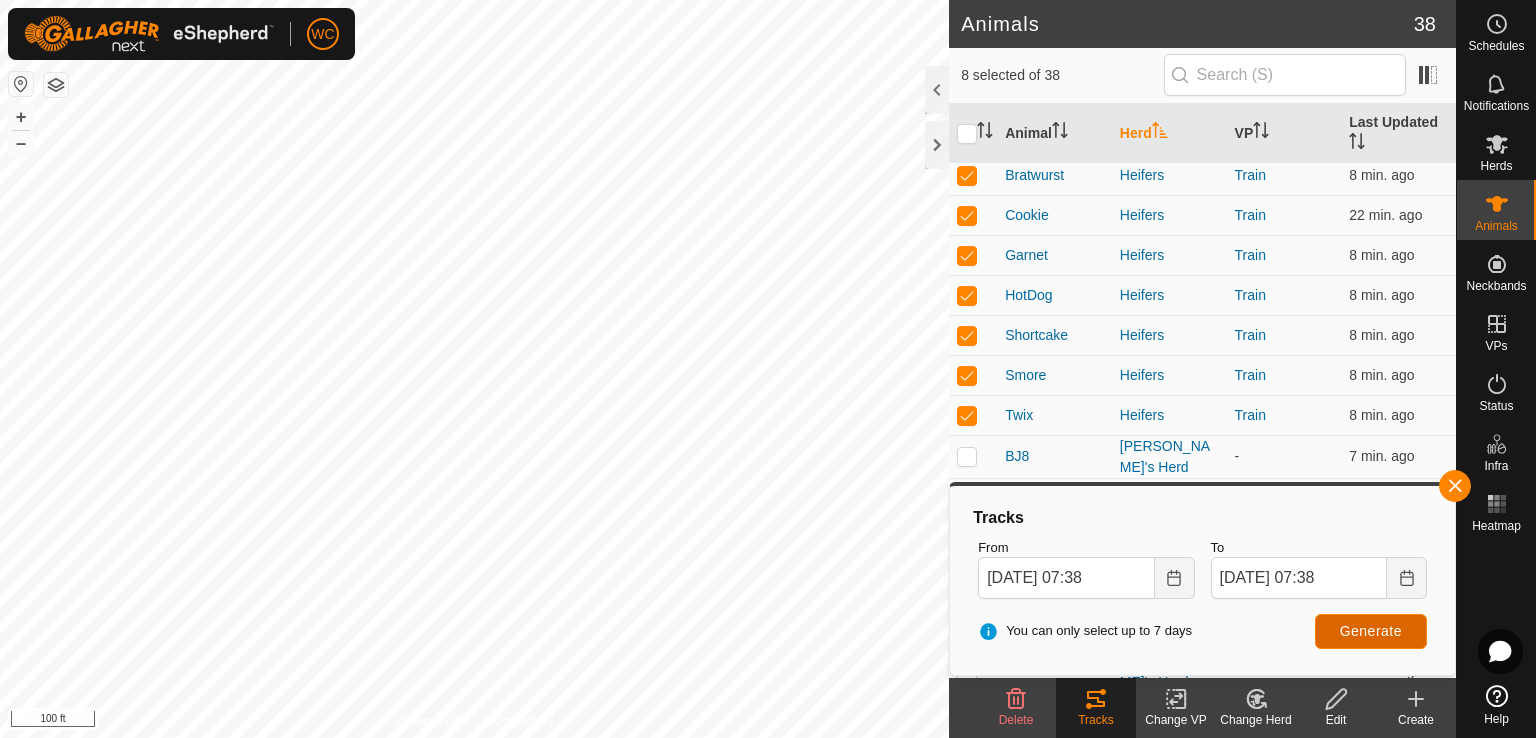 click on "Generate" at bounding box center [1371, 631] 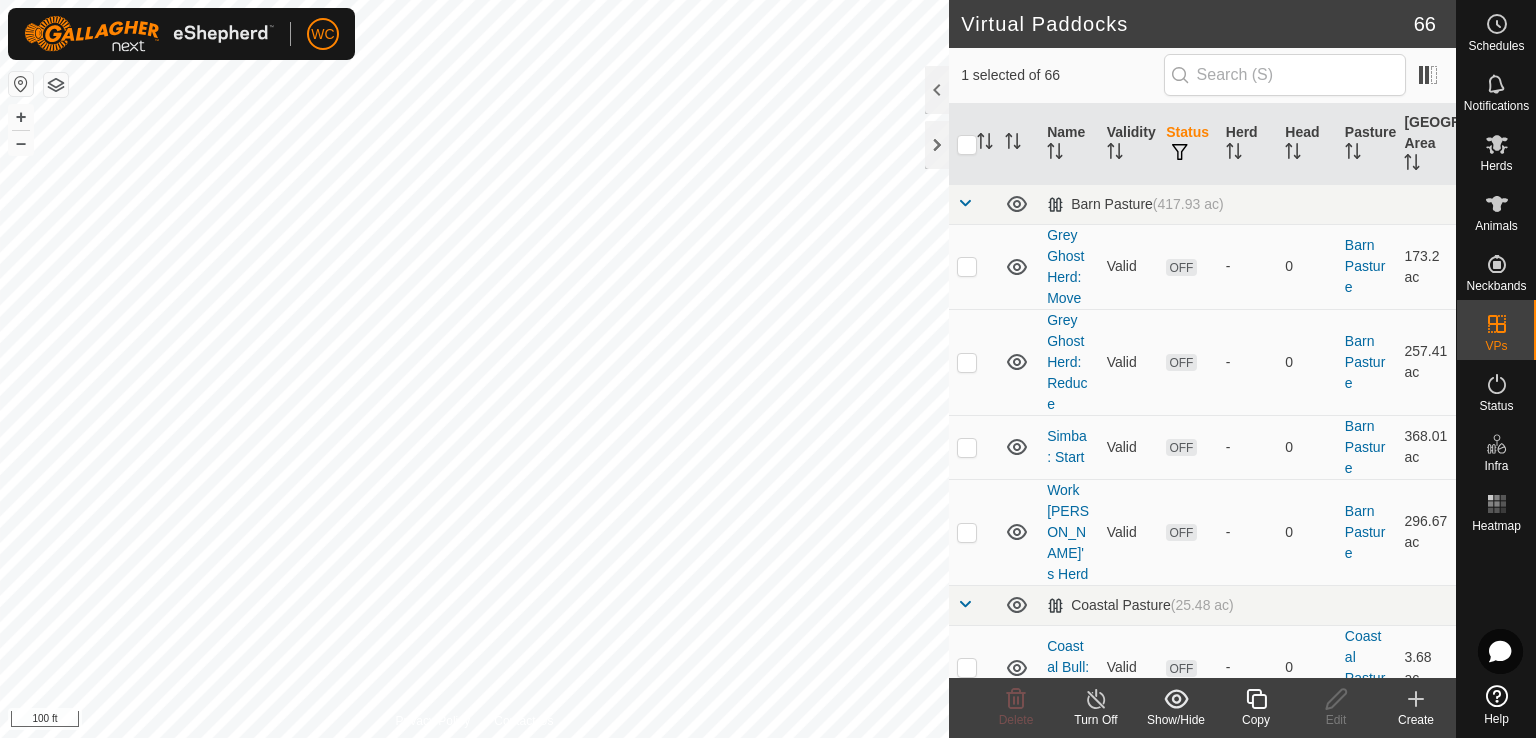 checkbox on "false" 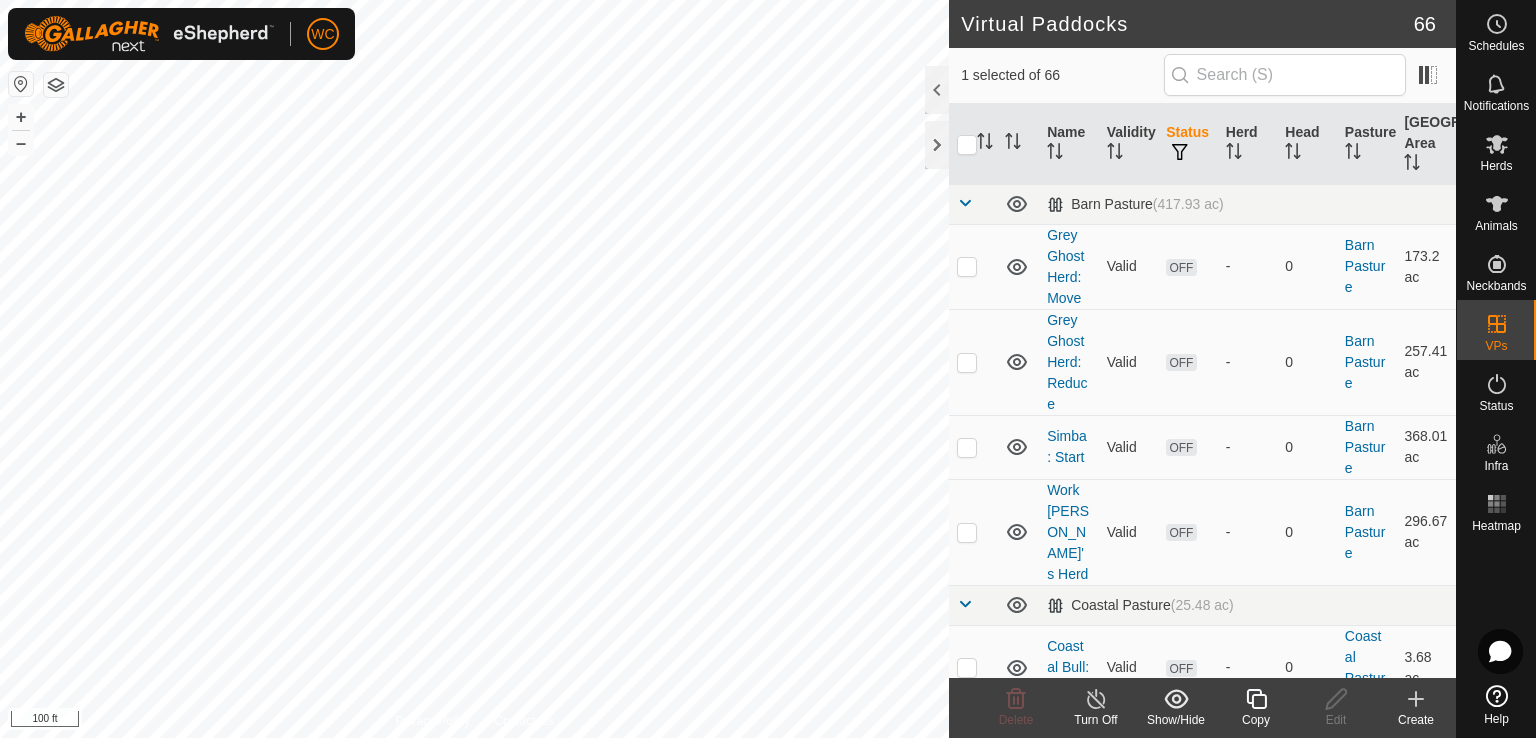 checkbox on "true" 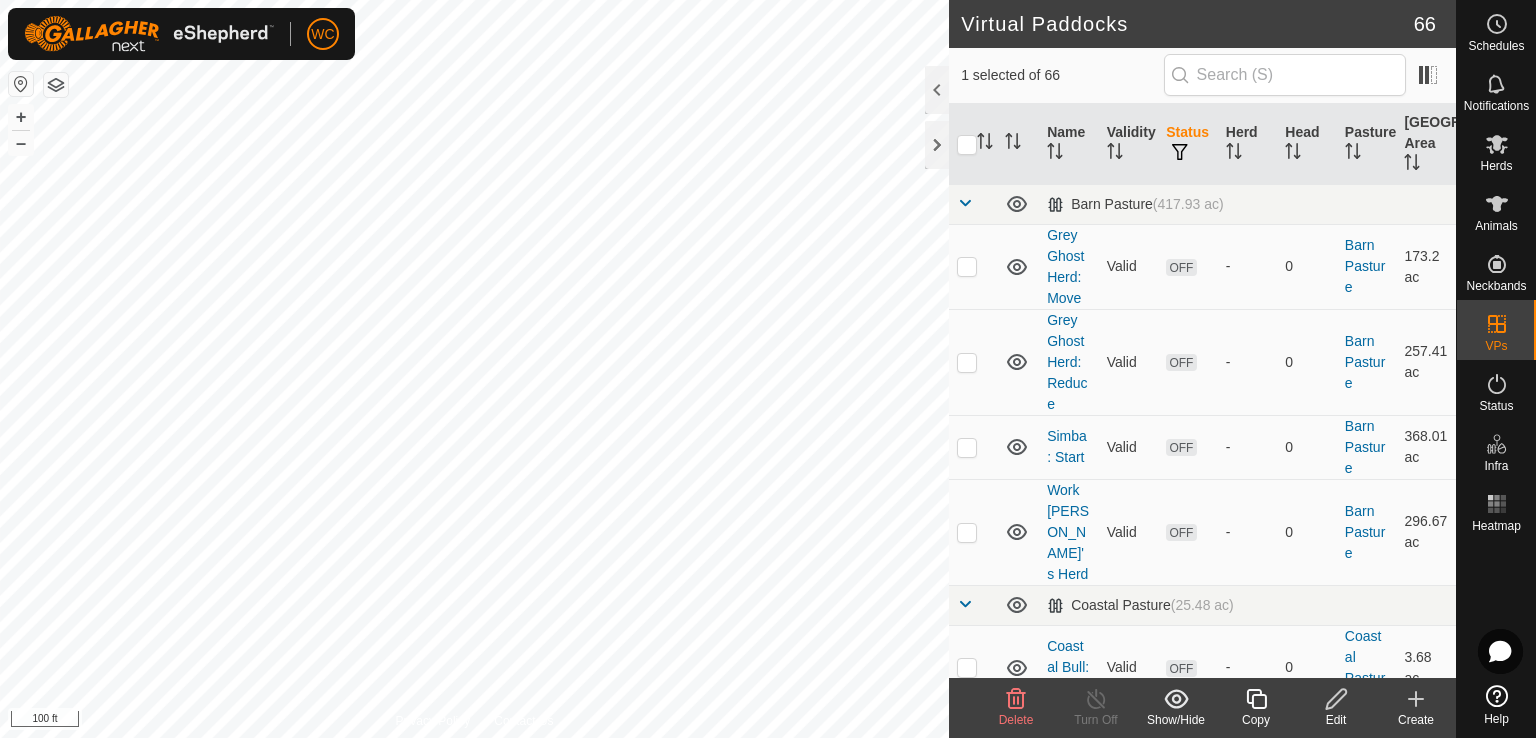 checkbox on "true" 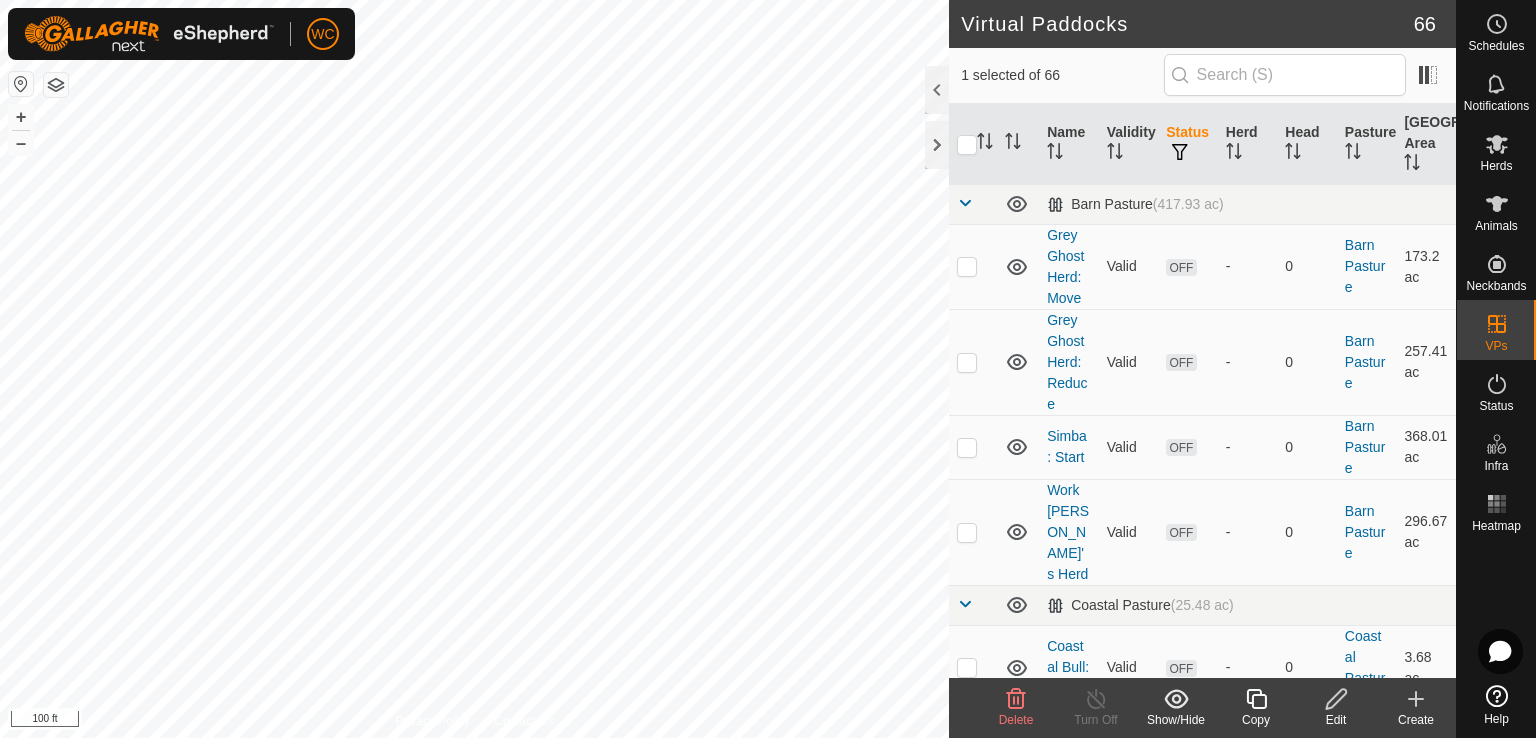 checkbox on "false" 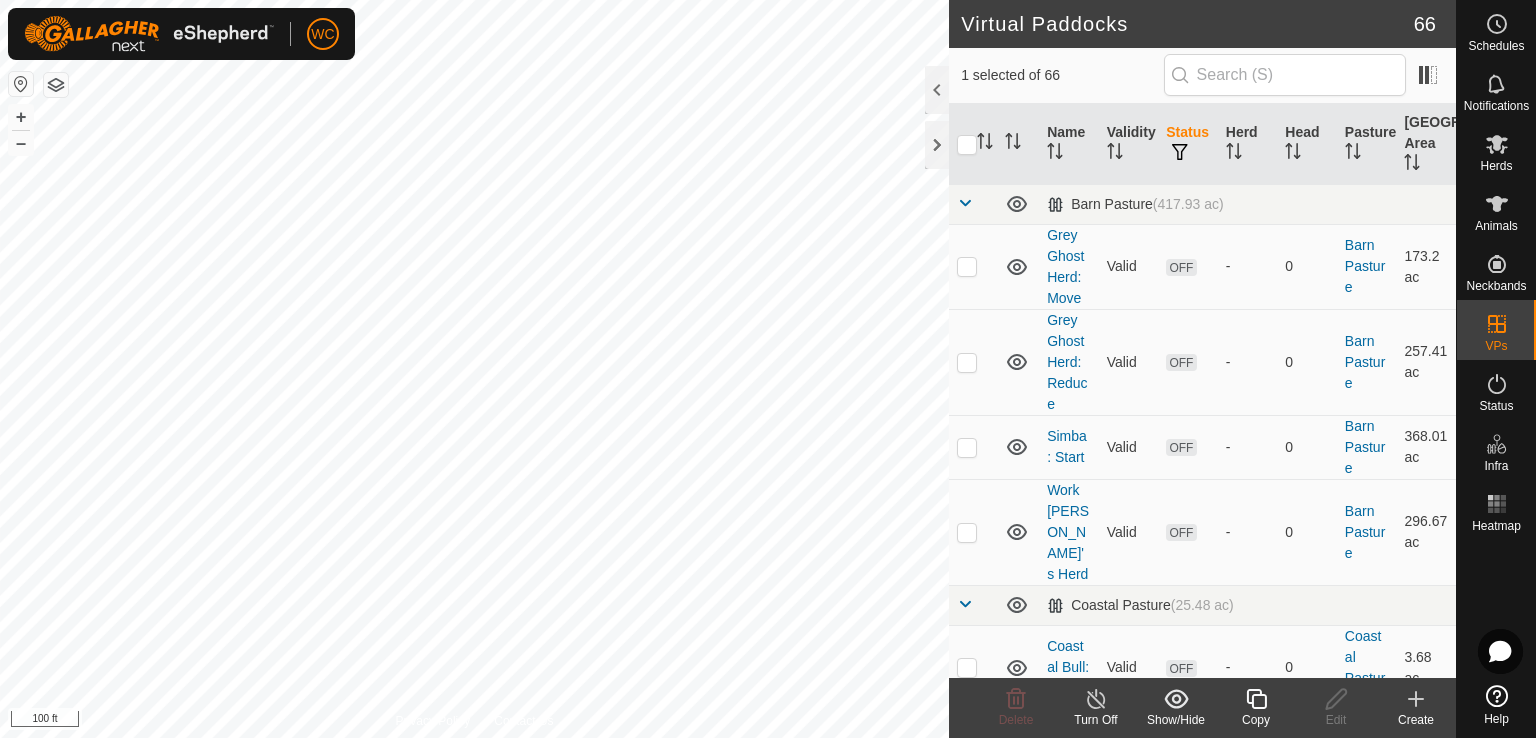 checkbox on "false" 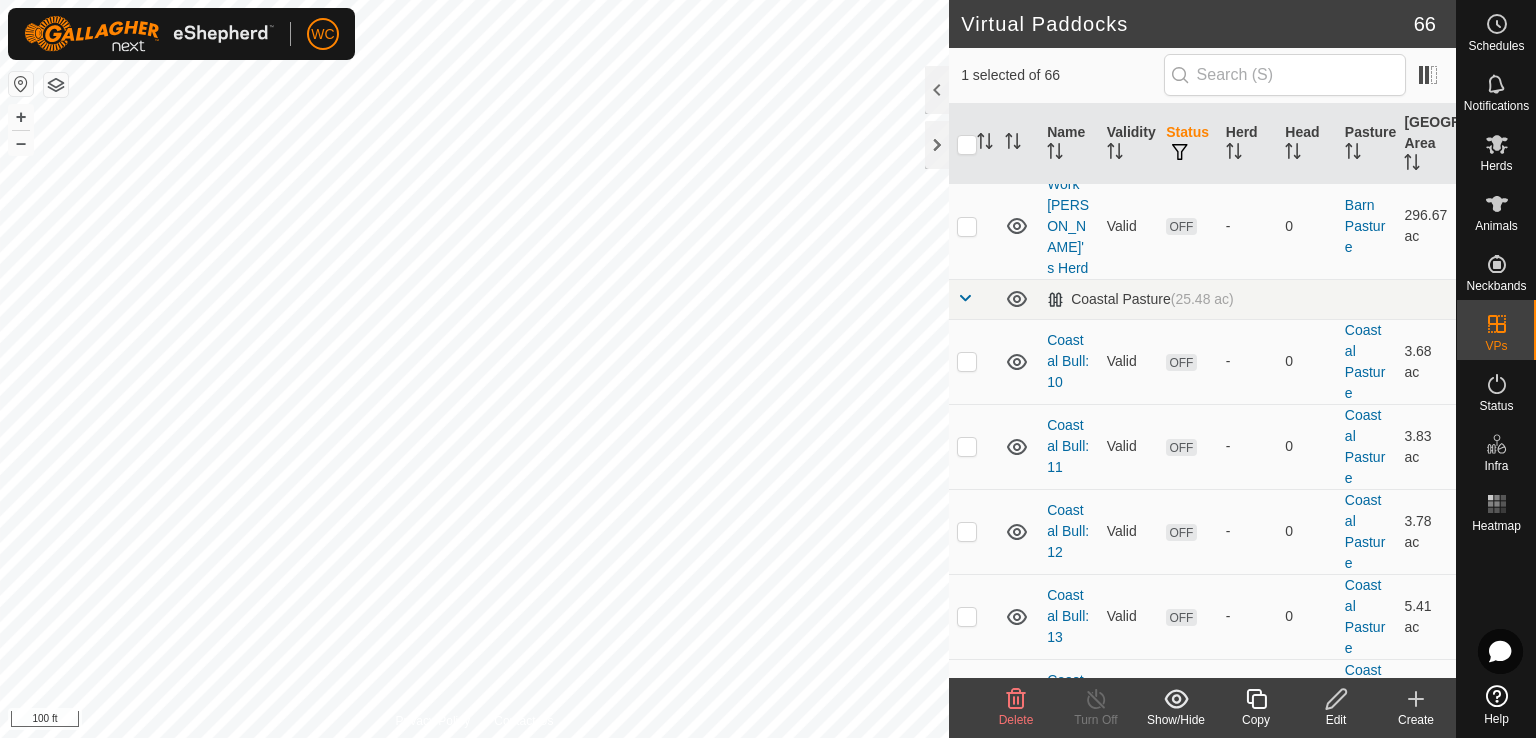 scroll, scrollTop: 307, scrollLeft: 0, axis: vertical 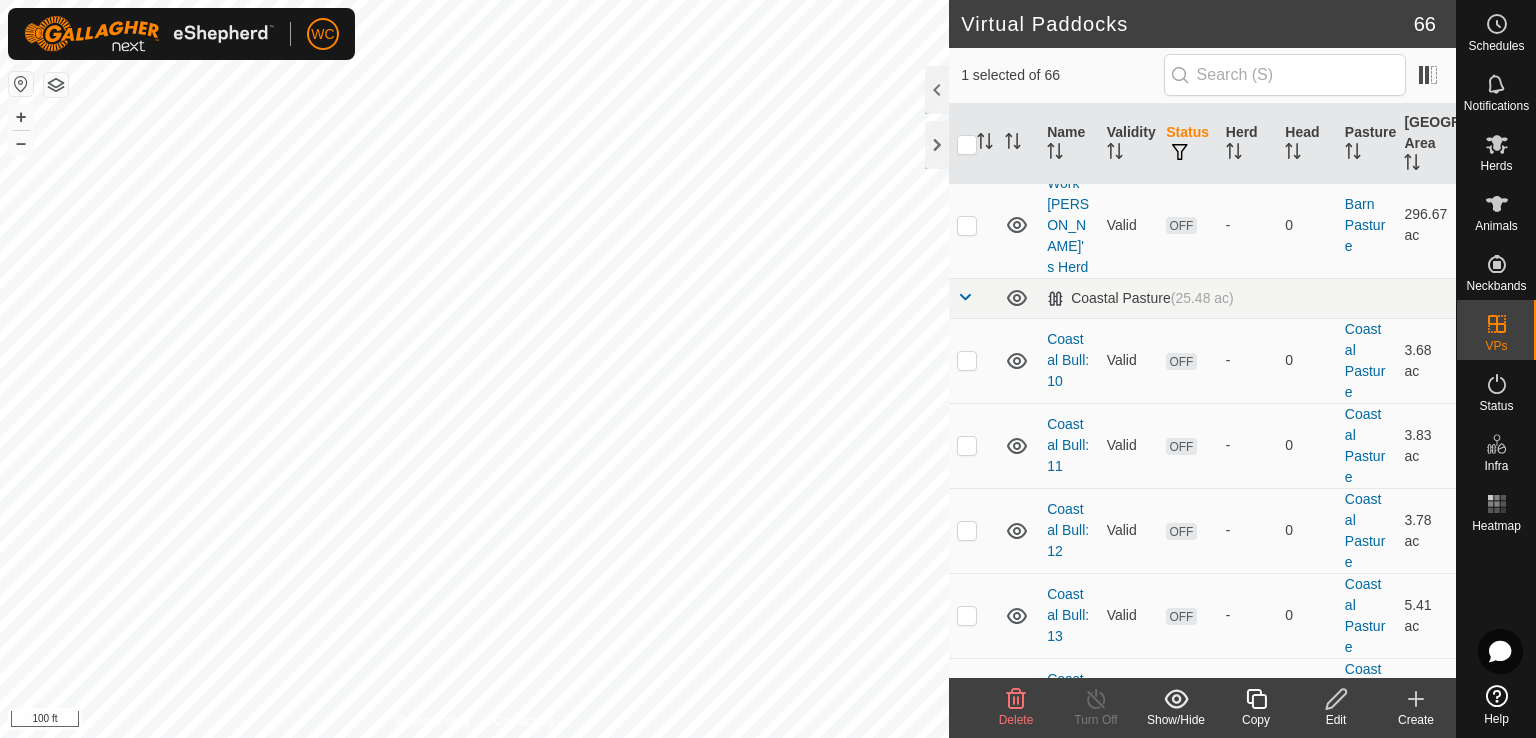checkbox on "false" 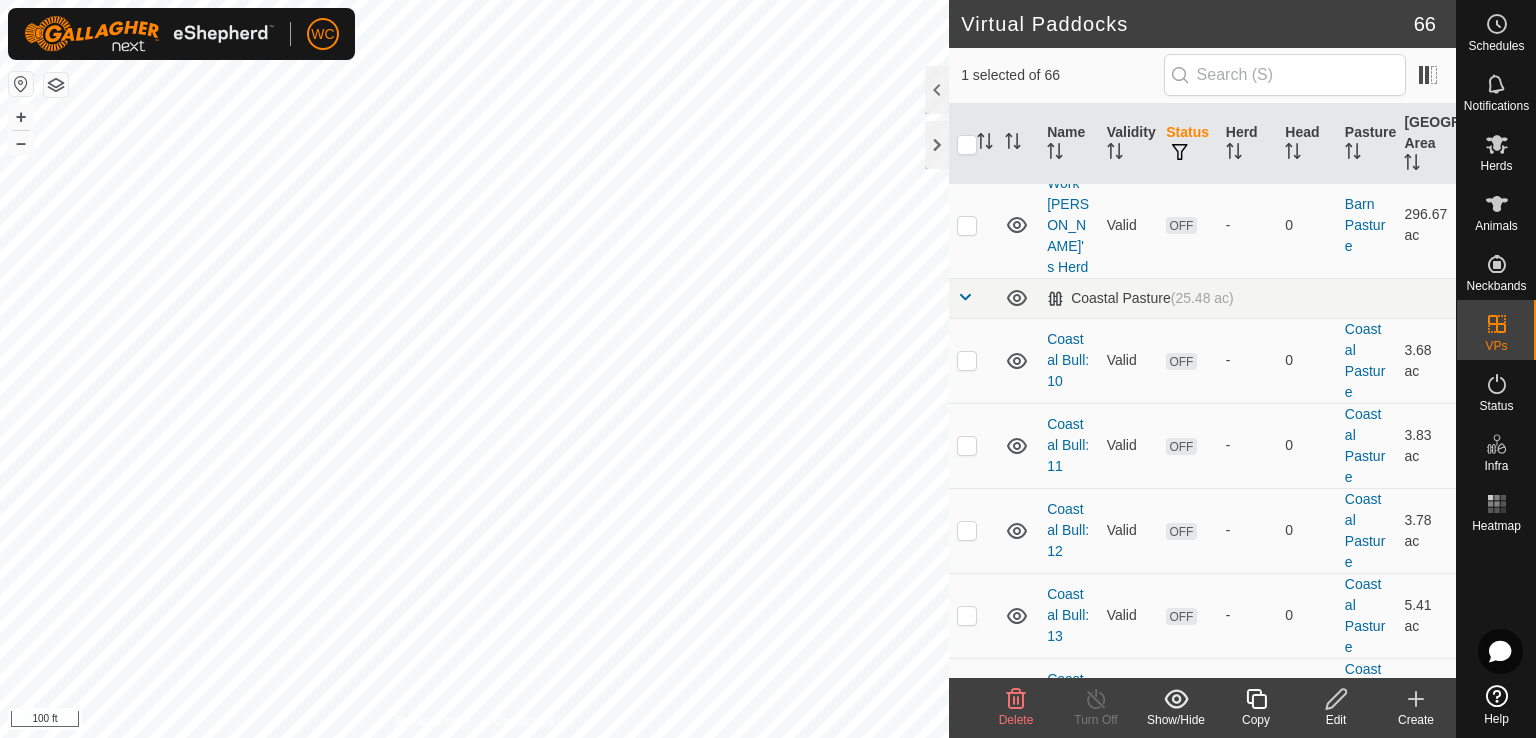 checkbox on "true" 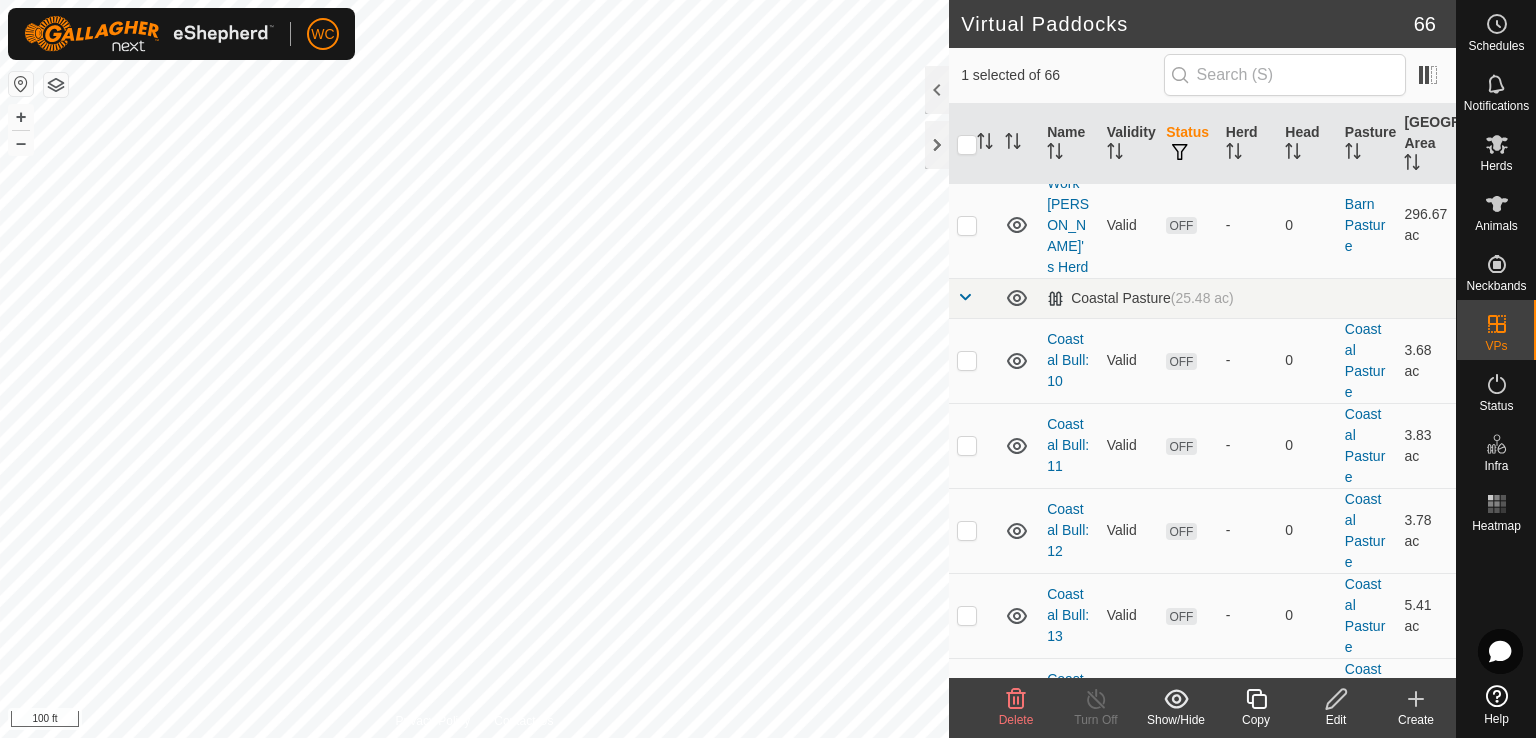 checkbox on "true" 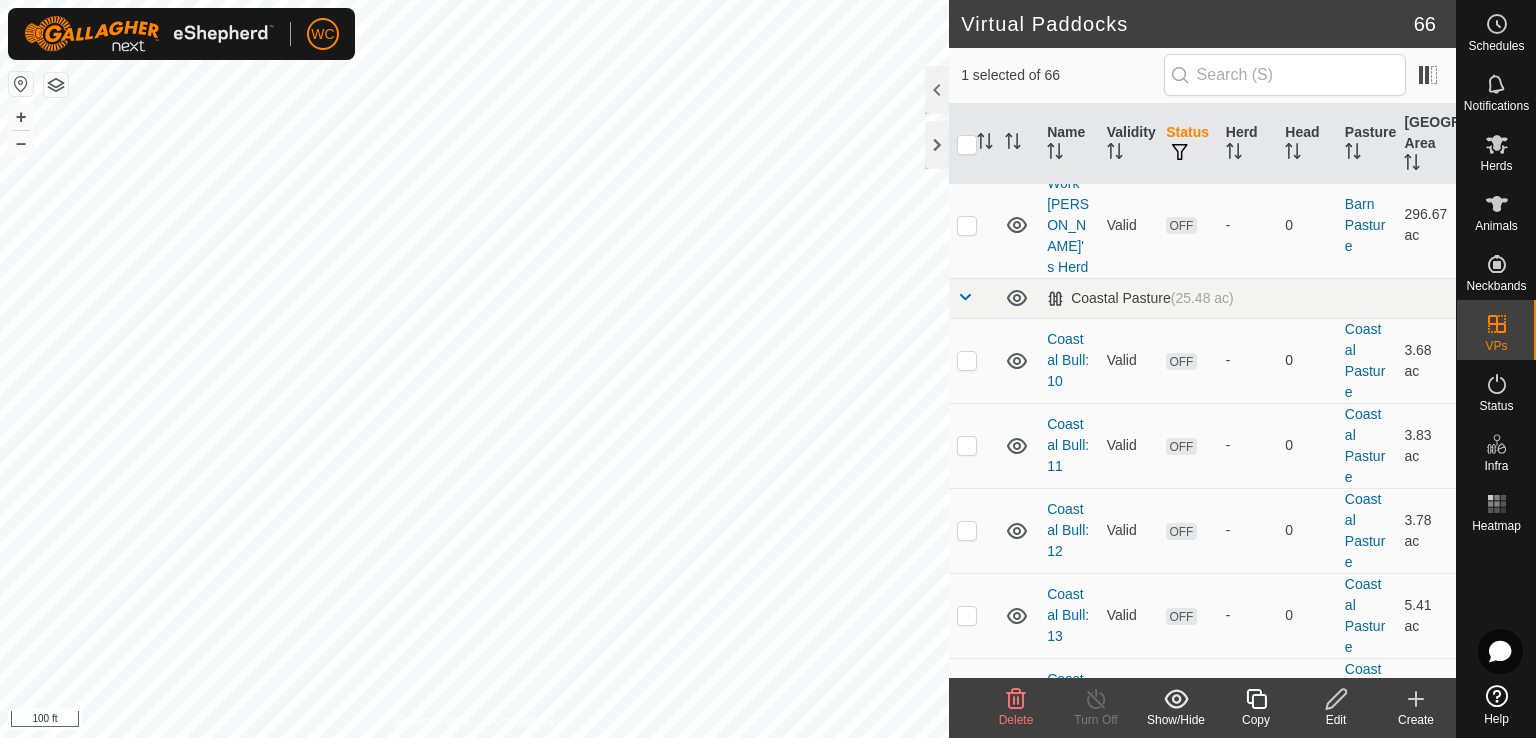 checkbox on "false" 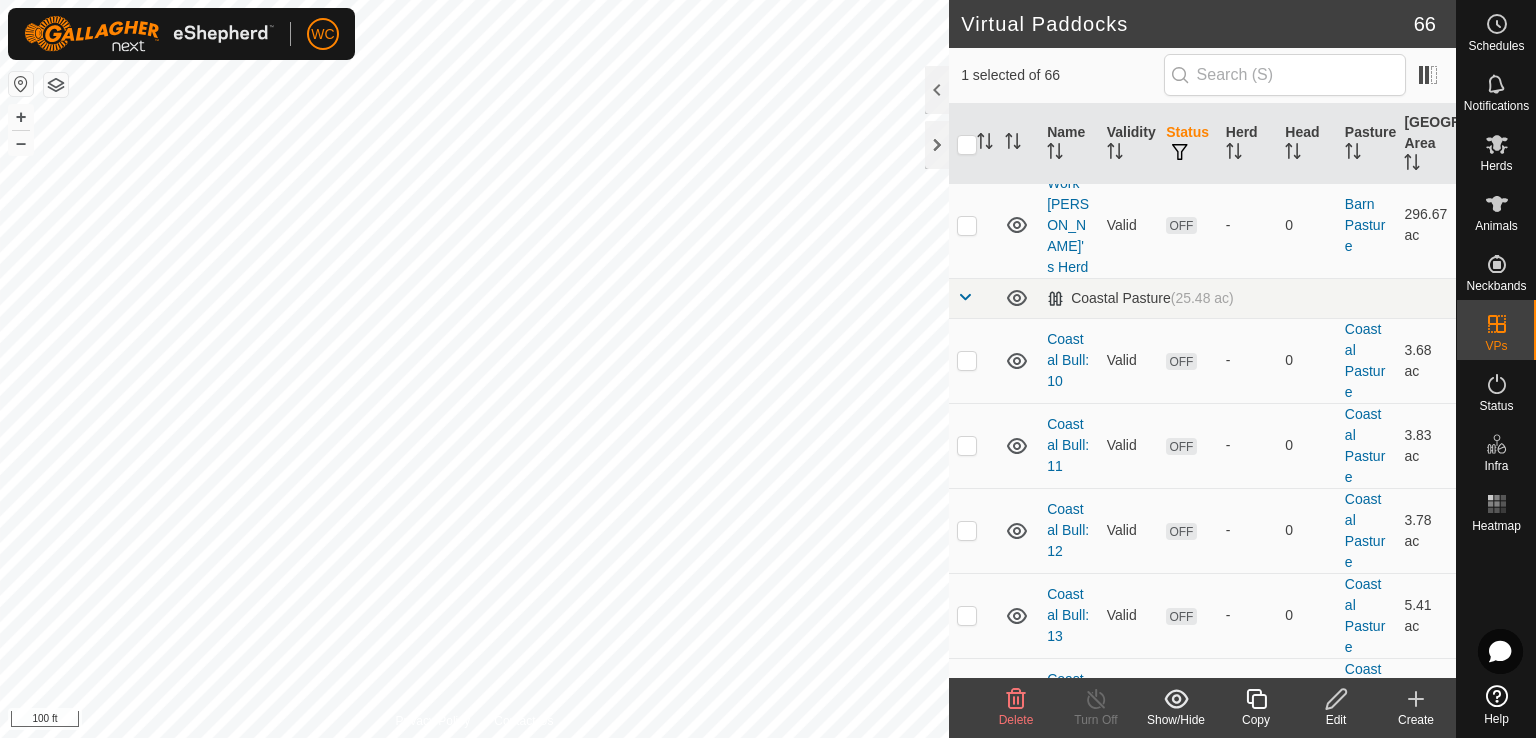 checkbox on "true" 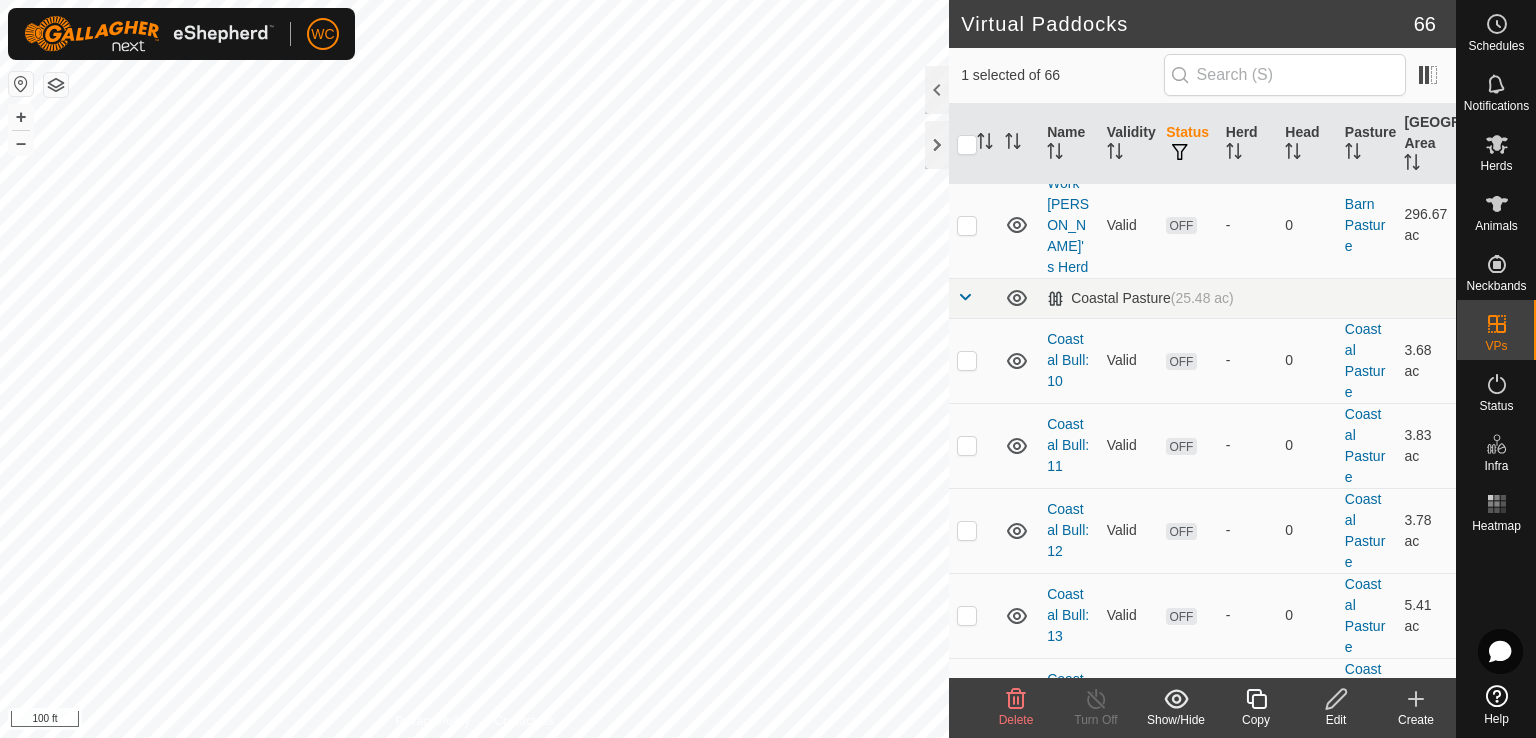 checkbox on "false" 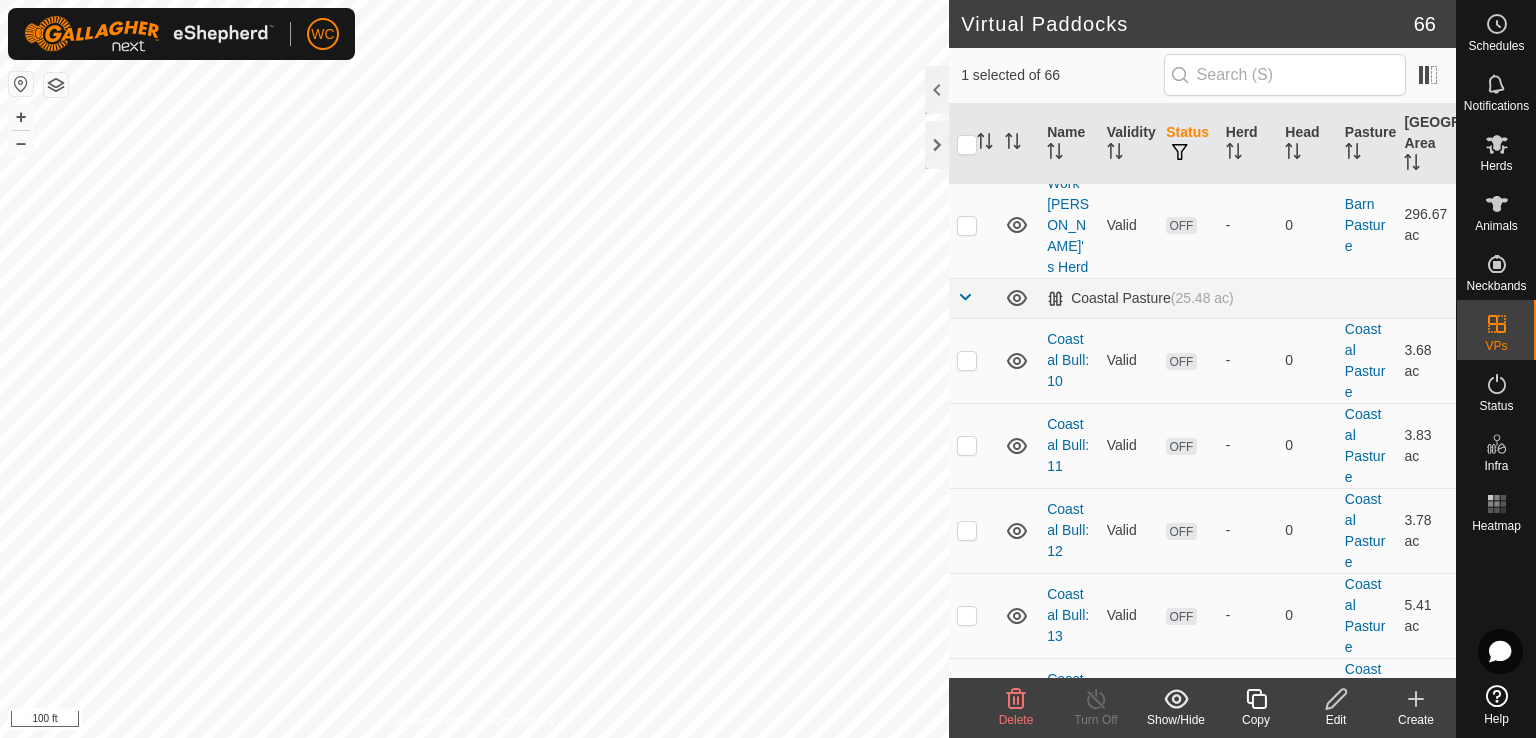 checkbox on "false" 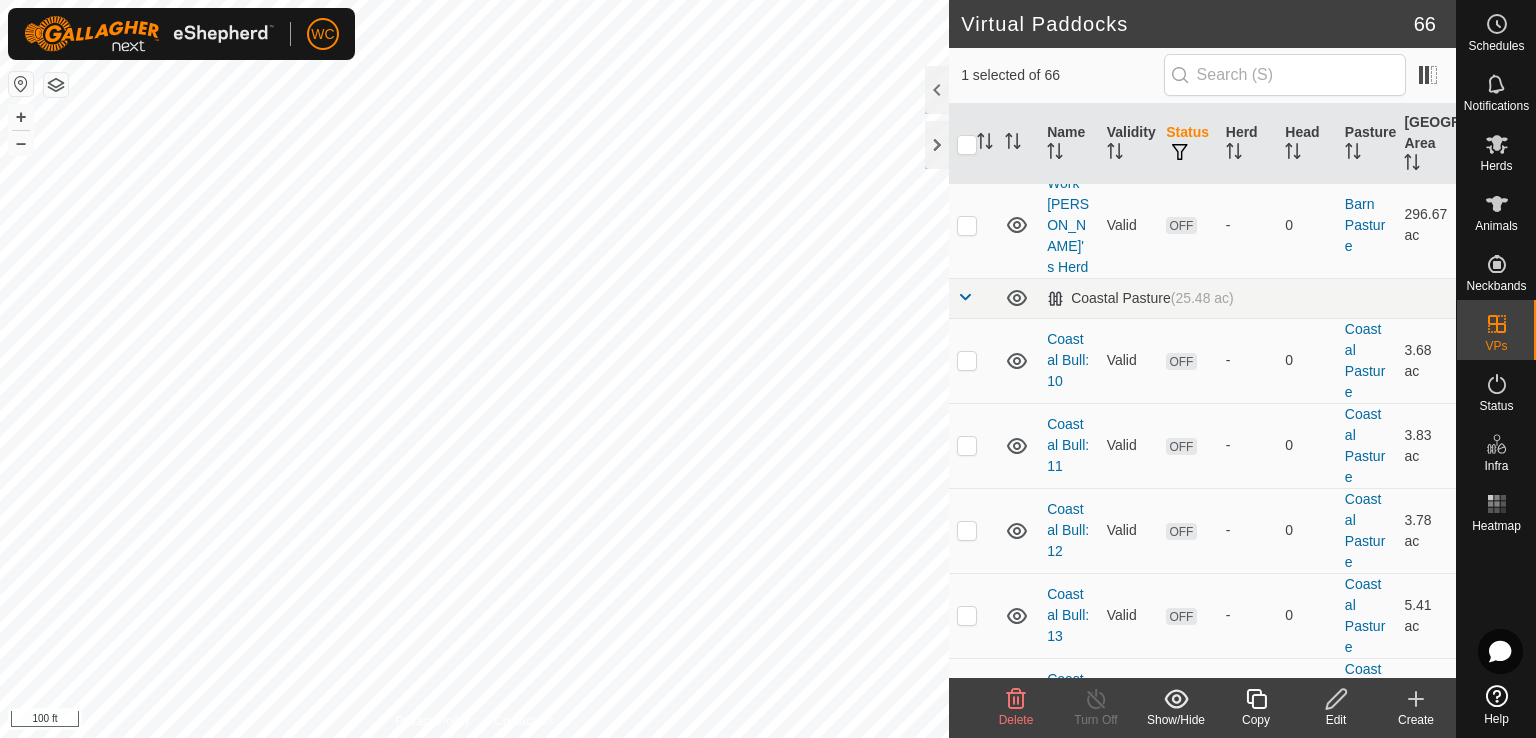 checkbox on "true" 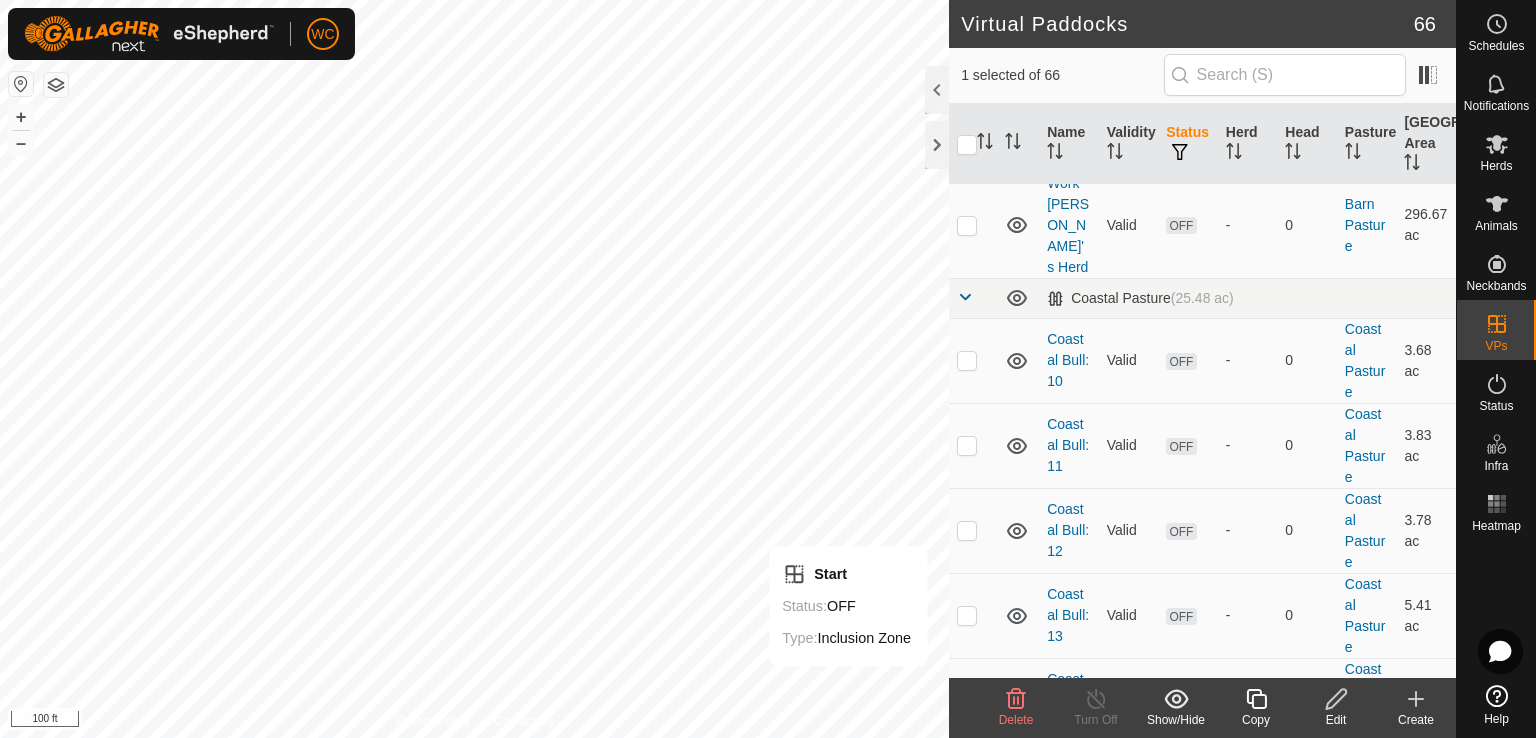 checkbox on "true" 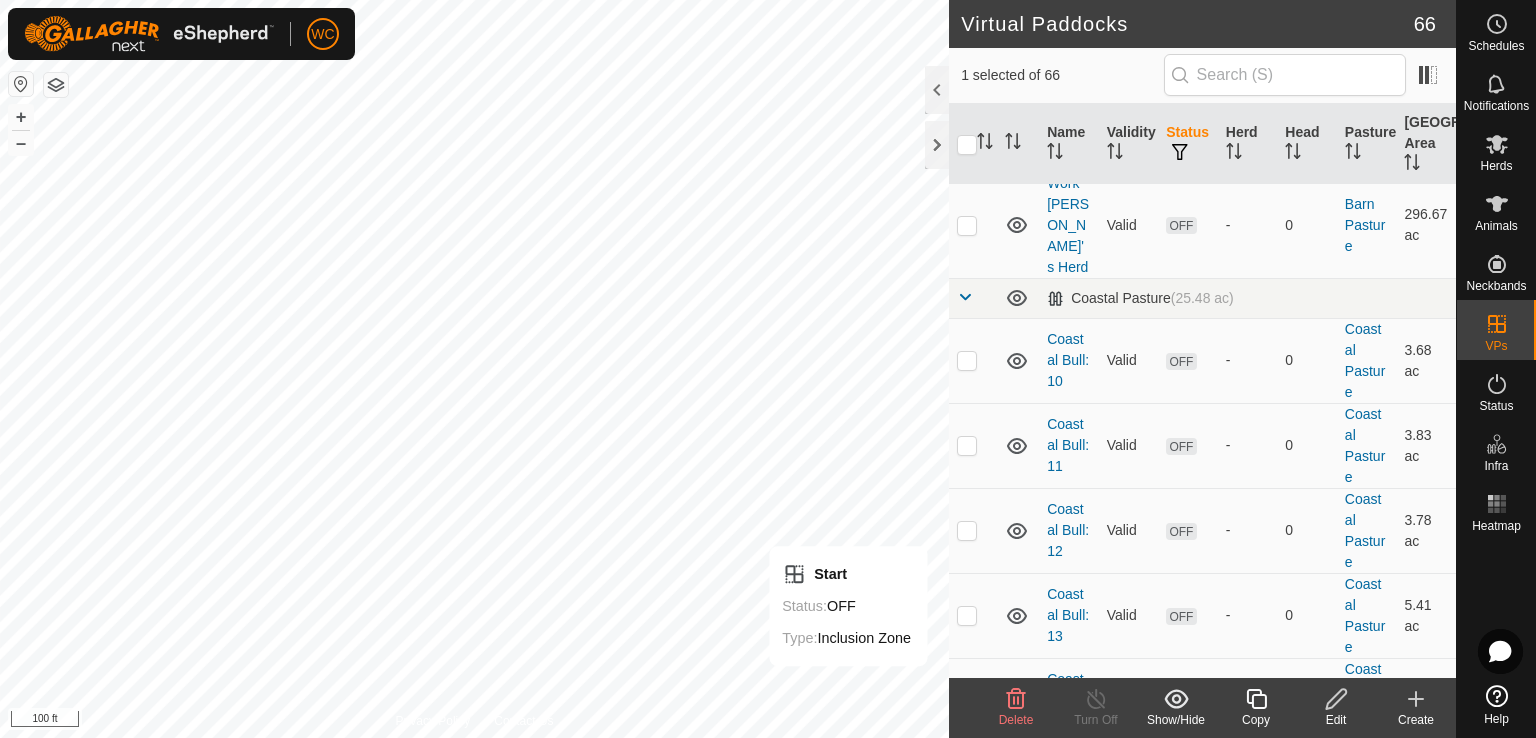 checkbox on "false" 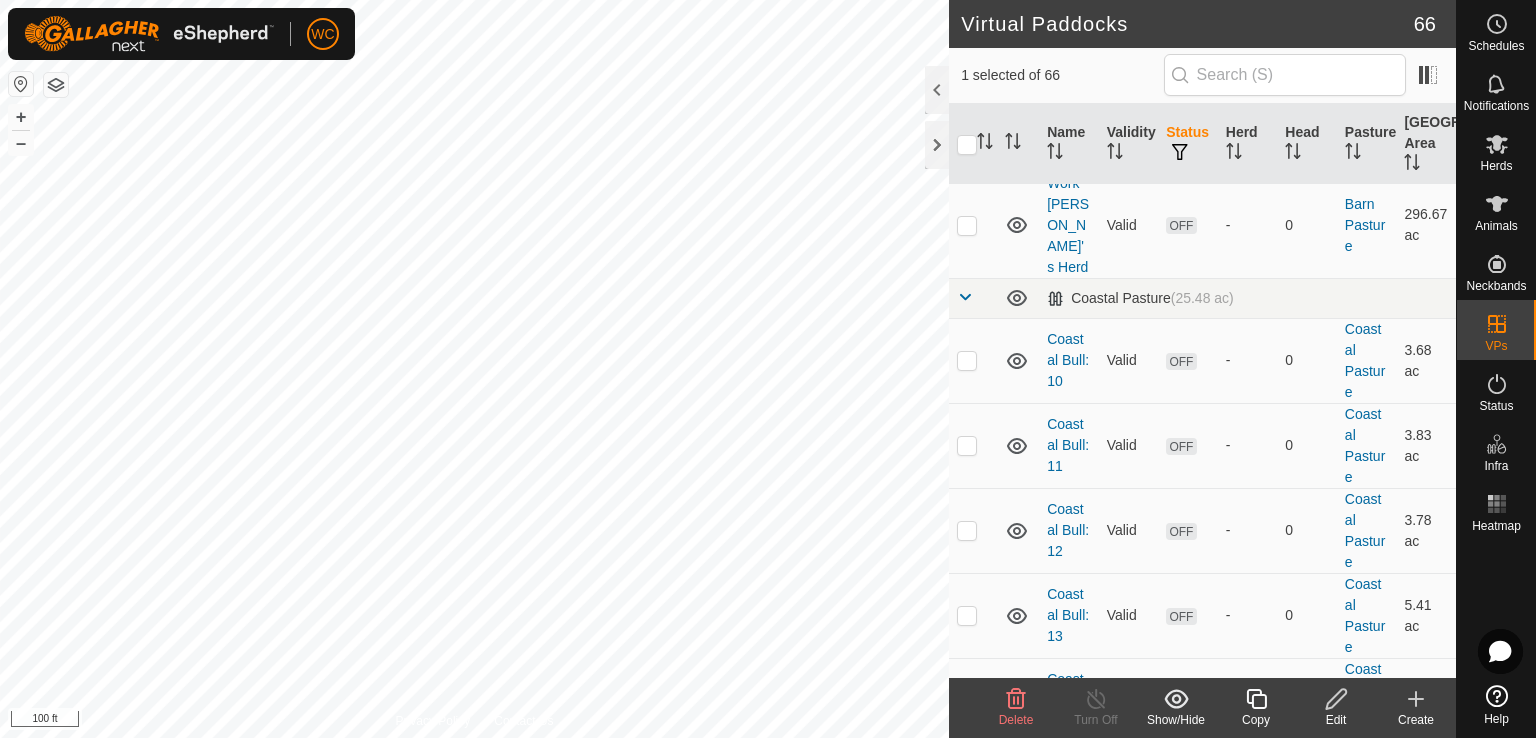 checkbox on "false" 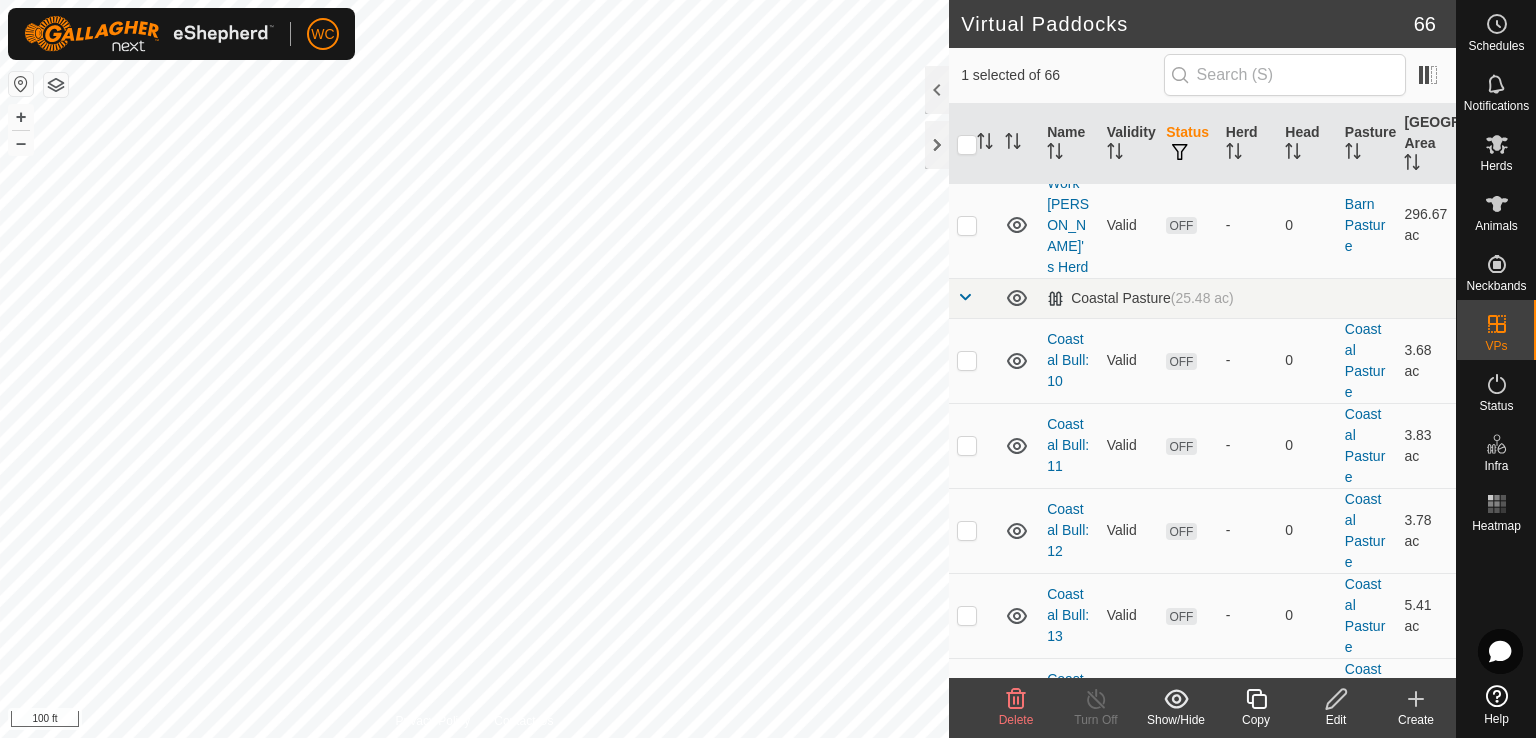 checkbox on "true" 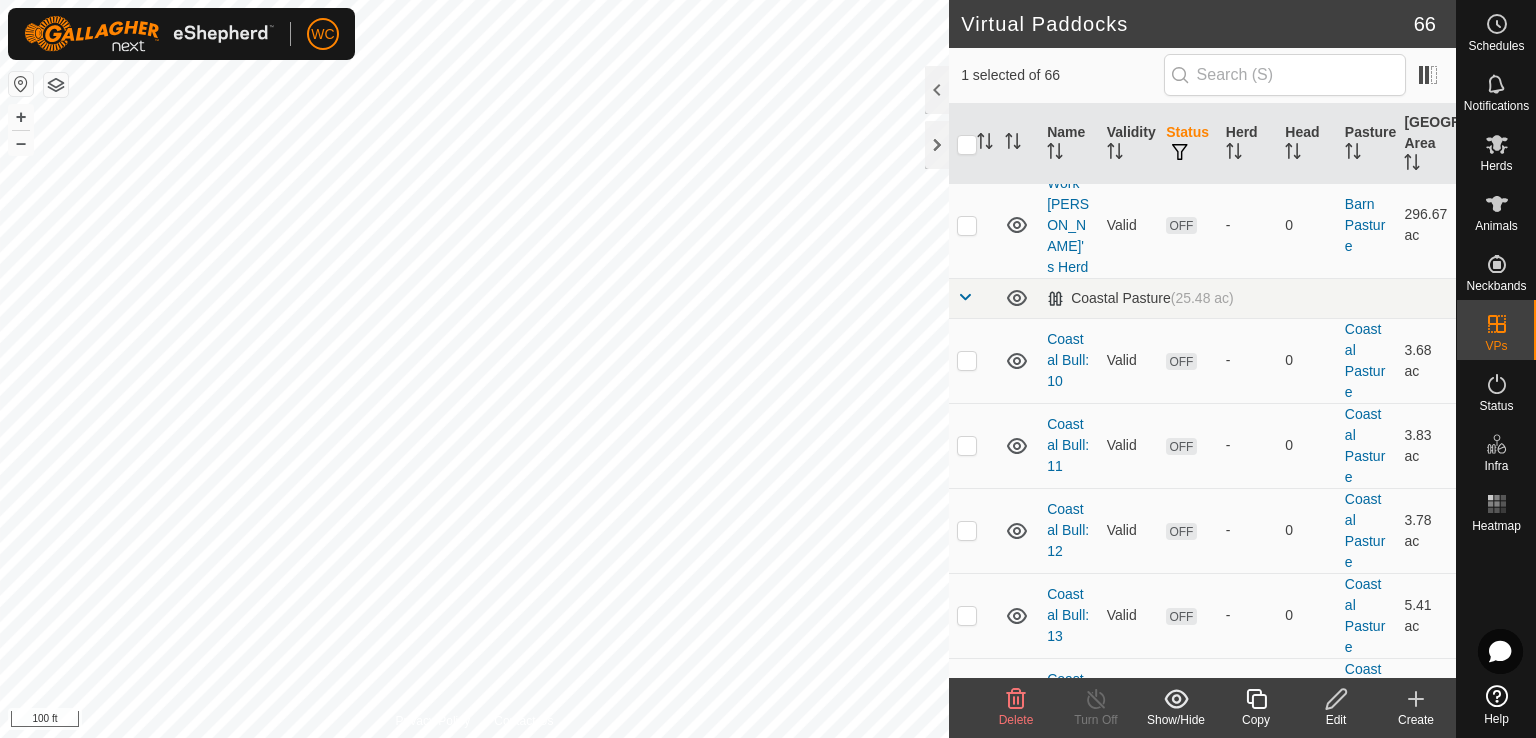 checkbox on "true" 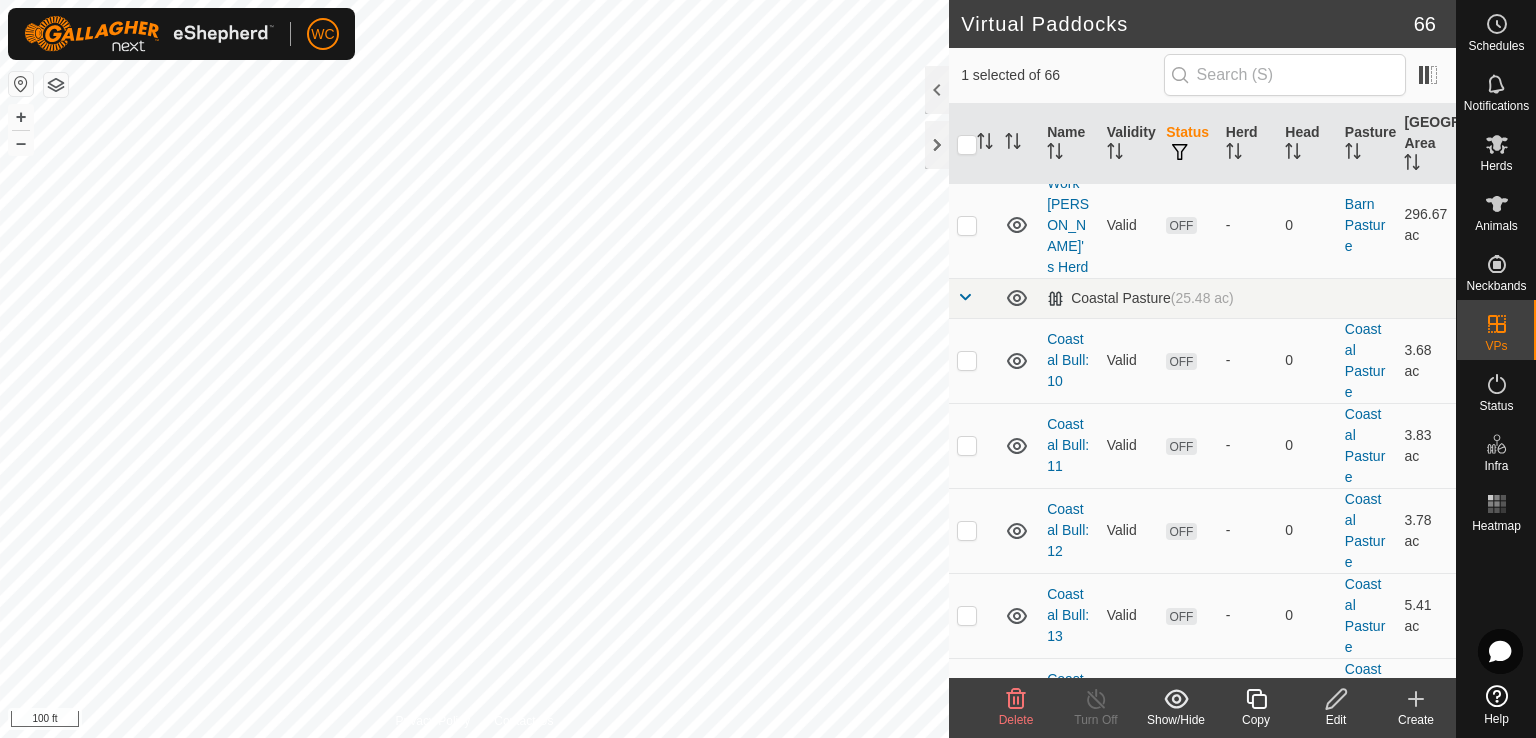 checkbox on "false" 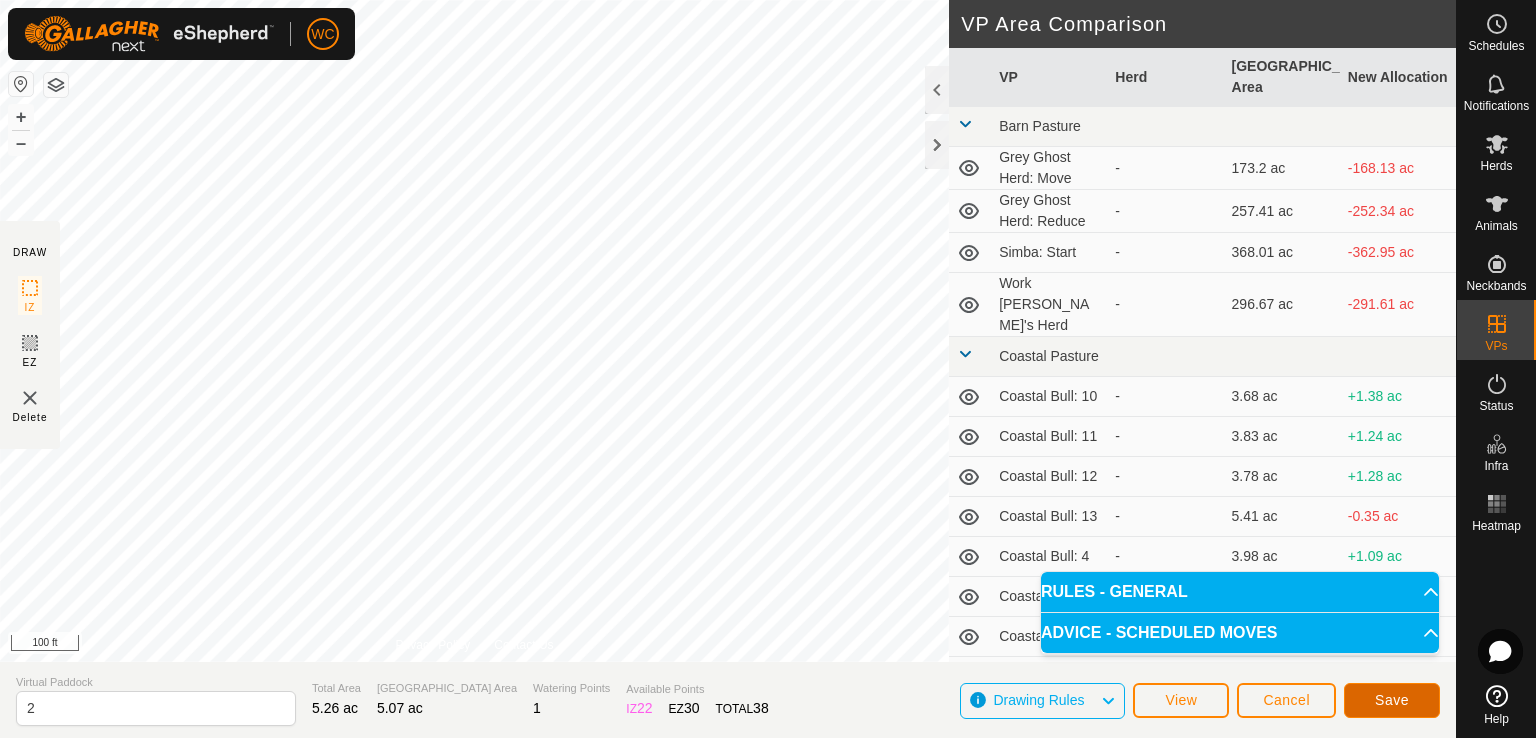 click on "Save" 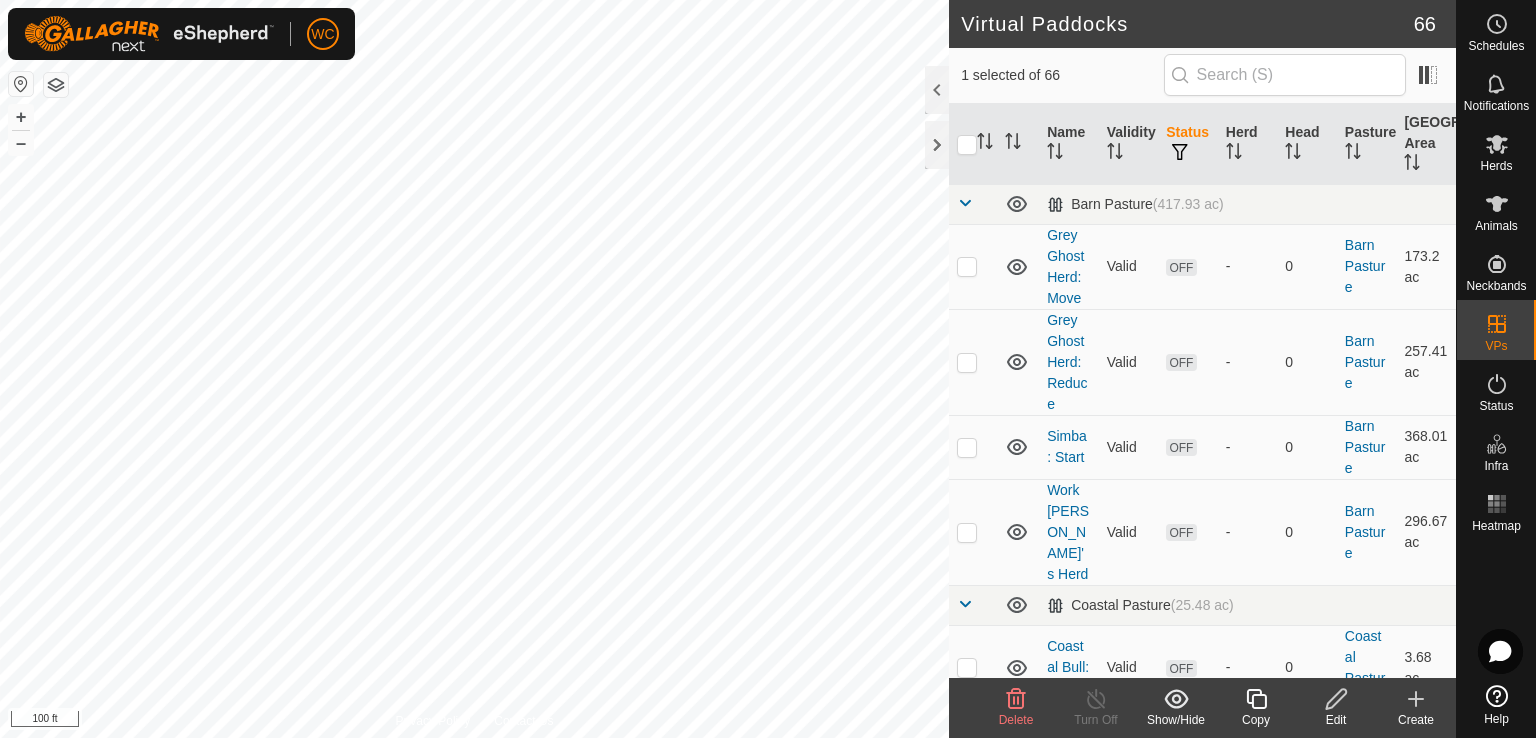 checkbox on "true" 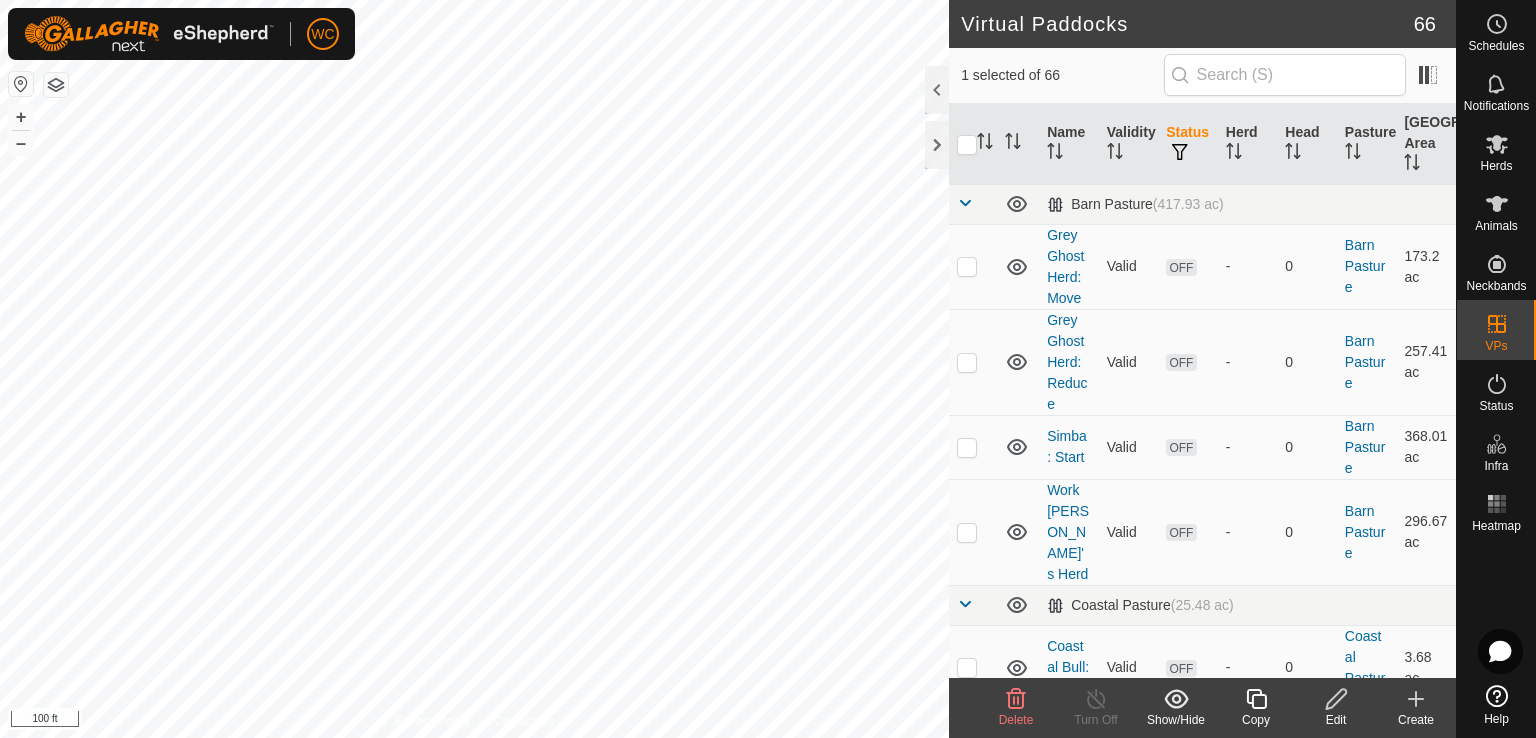 checkbox on "false" 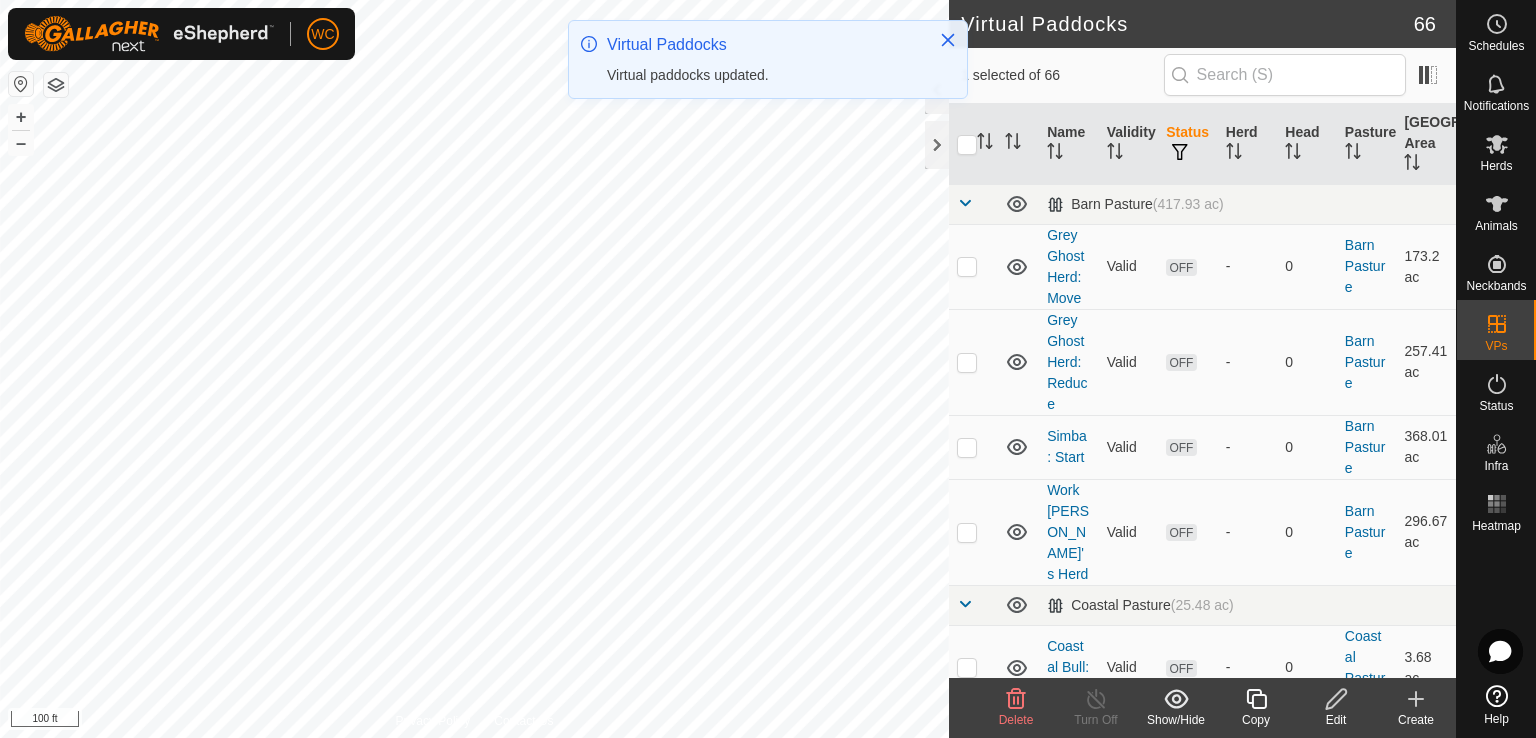 click at bounding box center [965, 203] 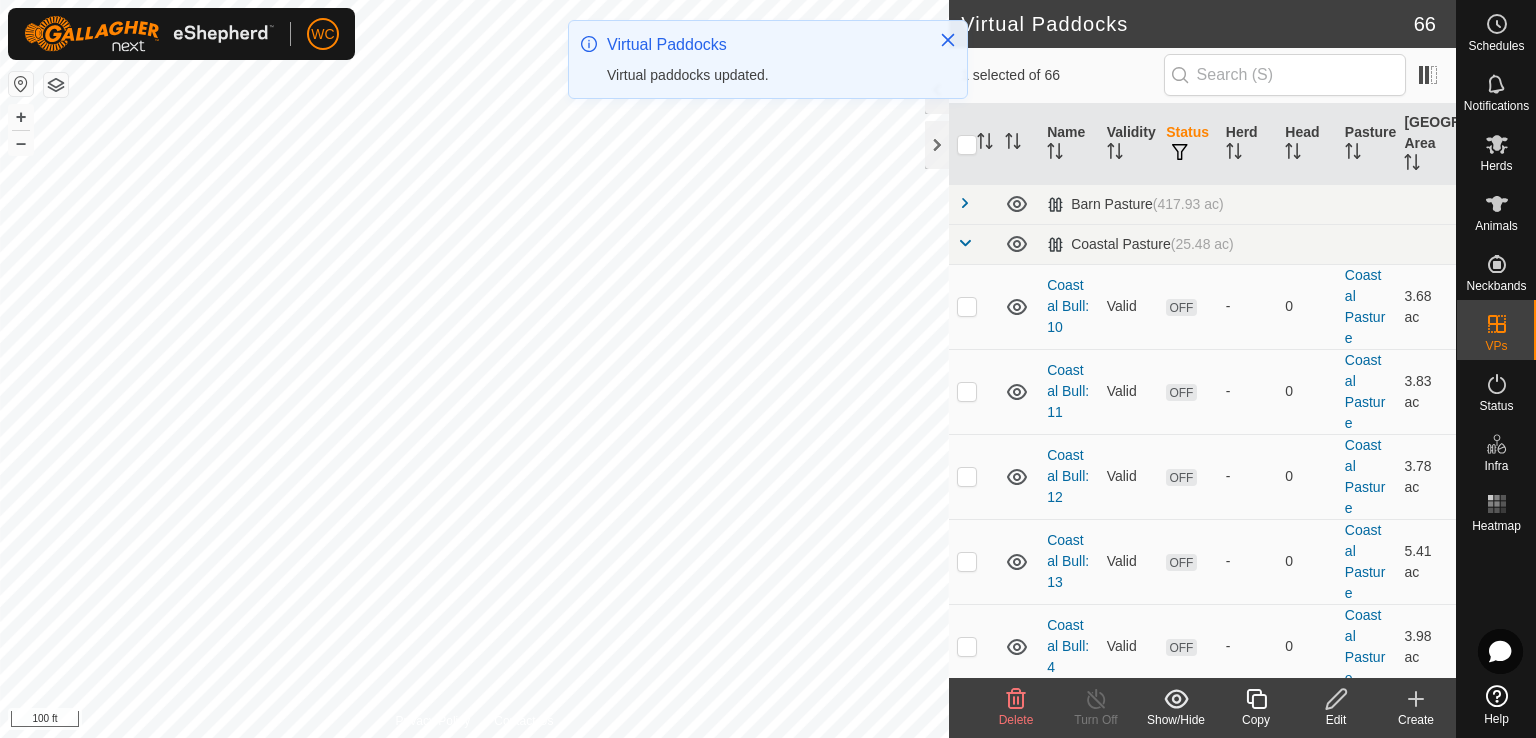 click at bounding box center (965, 243) 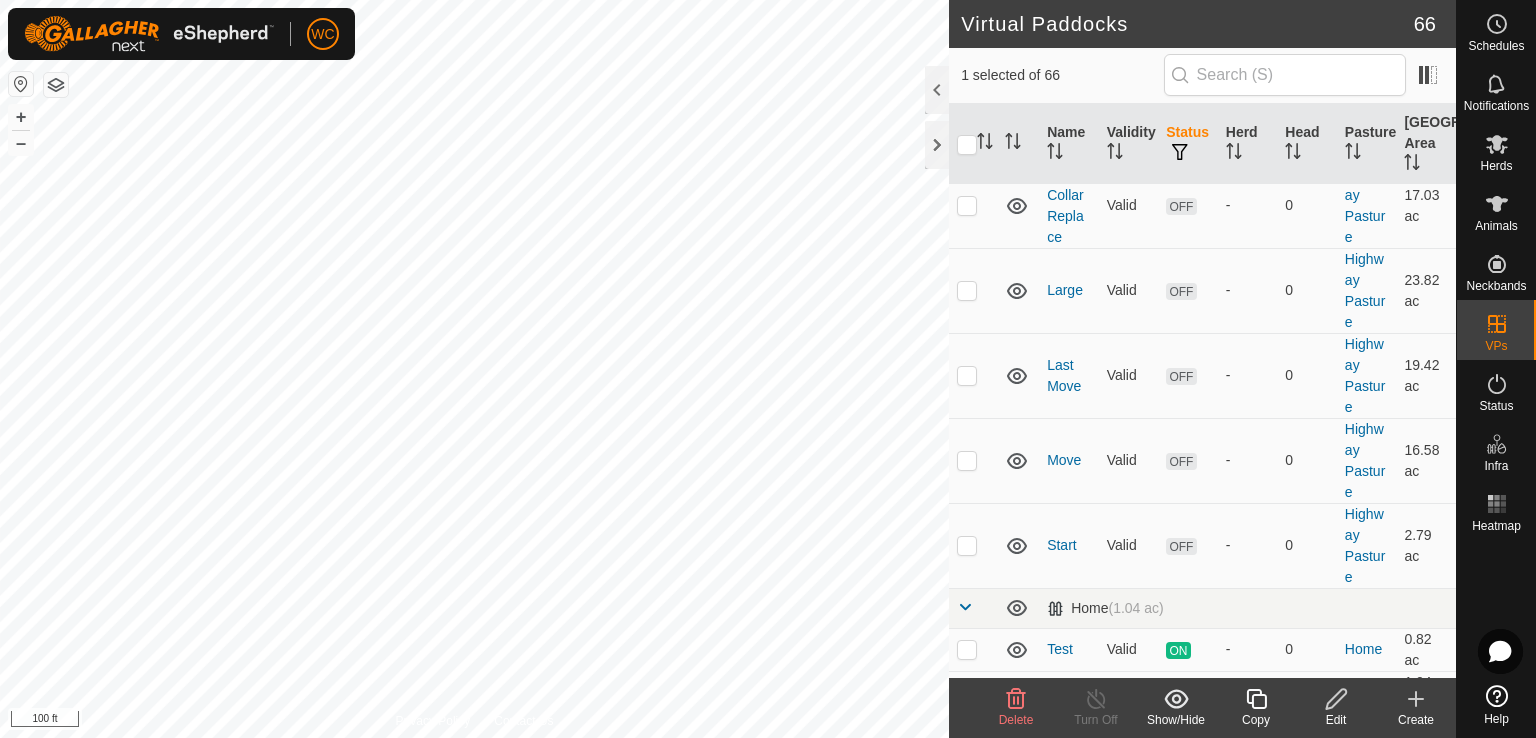 scroll, scrollTop: 1163, scrollLeft: 0, axis: vertical 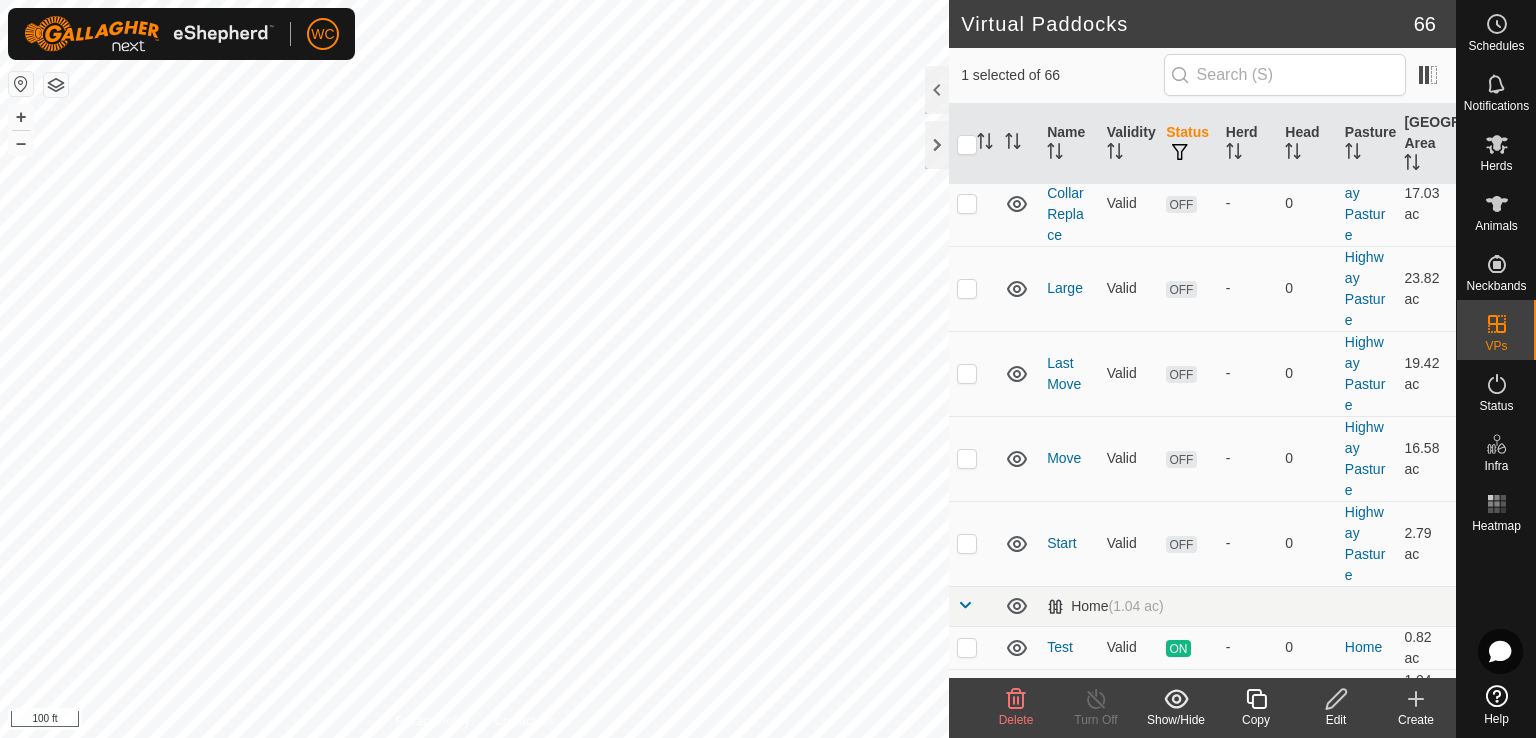 checkbox on "true" 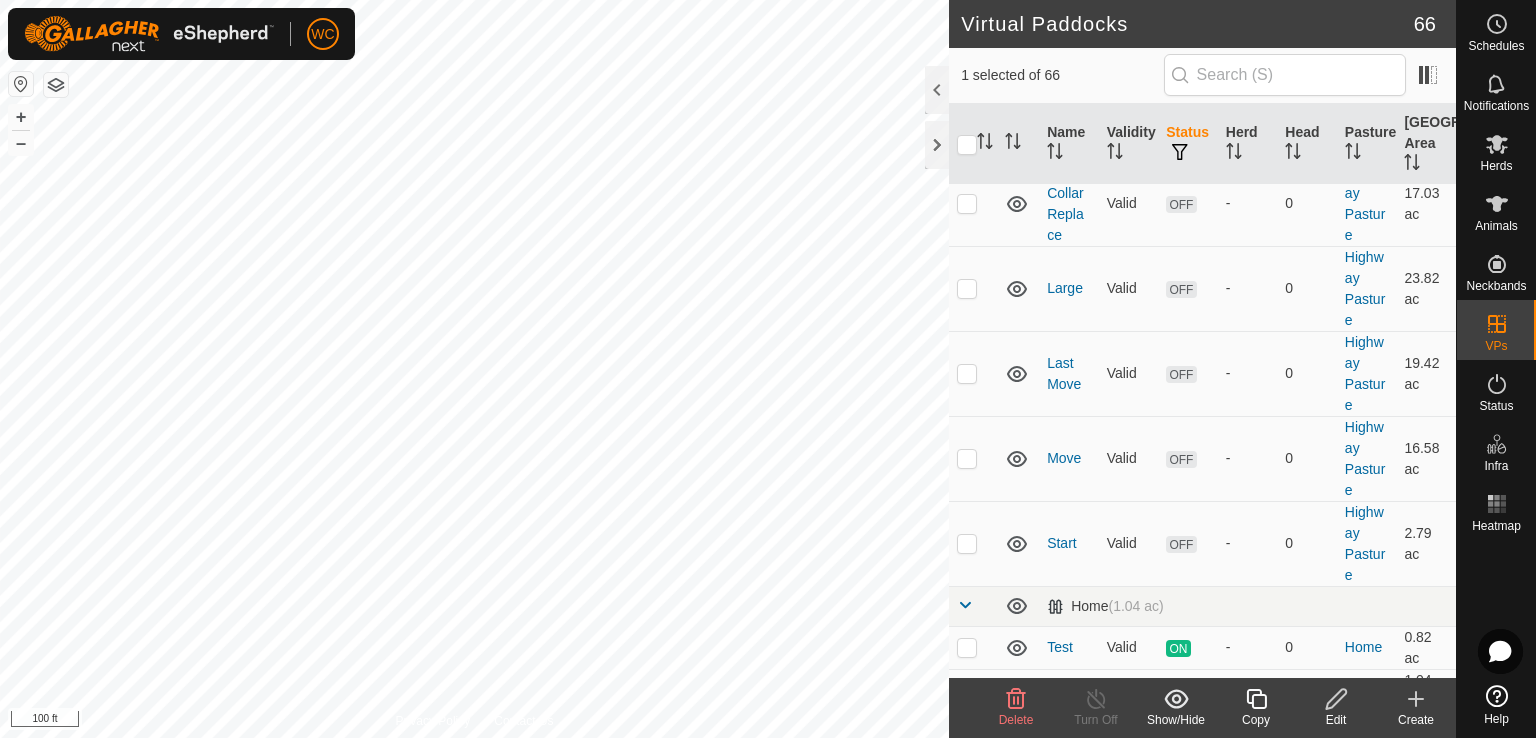 checkbox on "false" 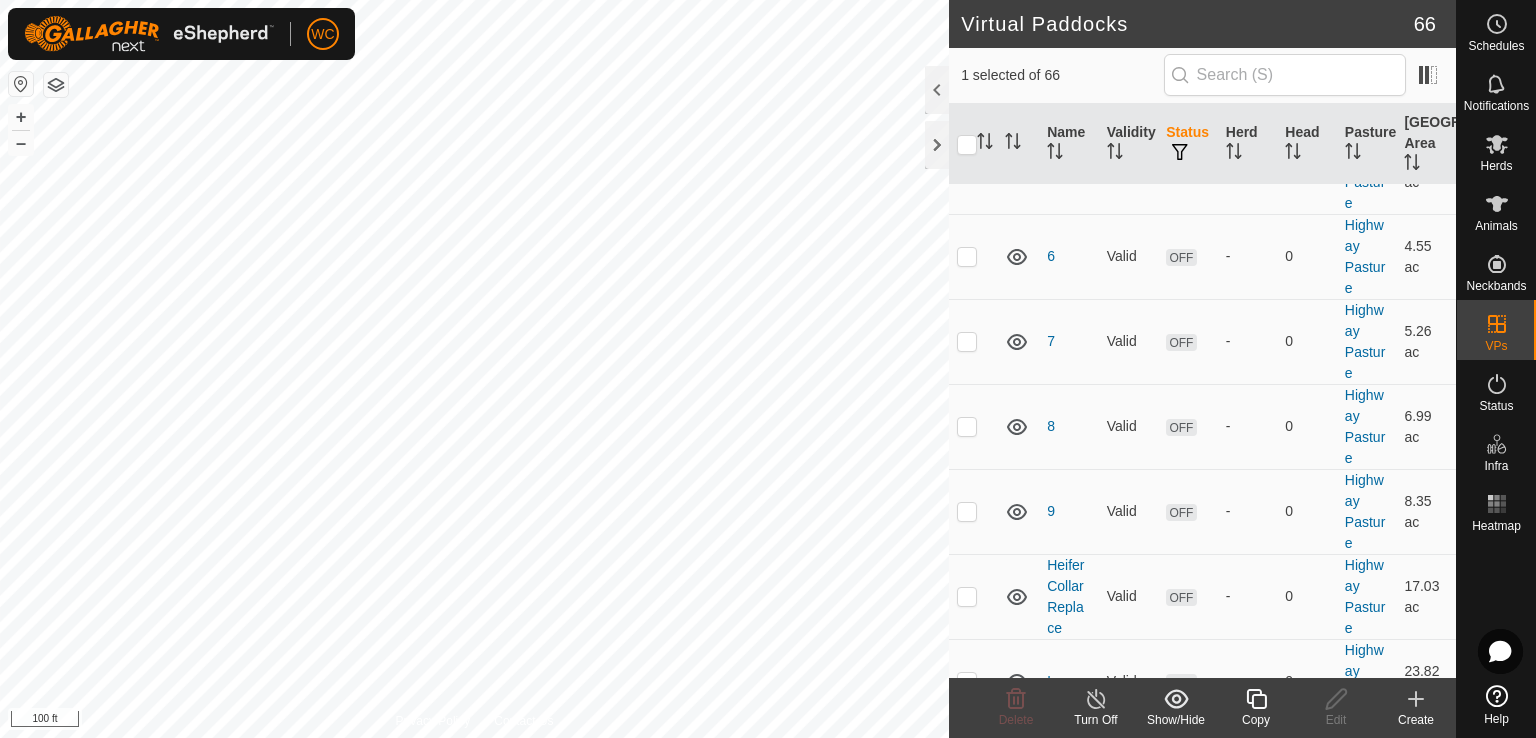 scroll, scrollTop: 771, scrollLeft: 0, axis: vertical 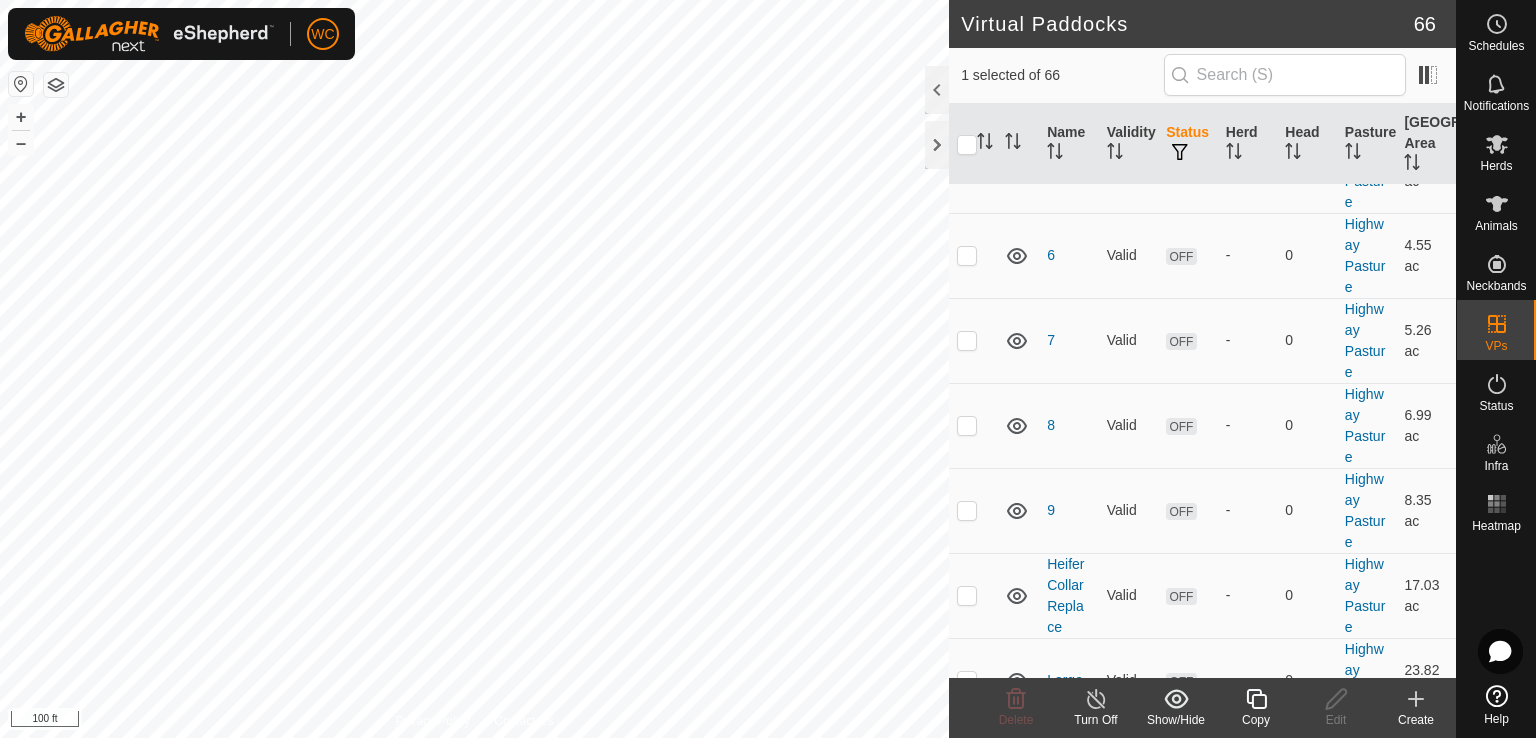 checkbox on "false" 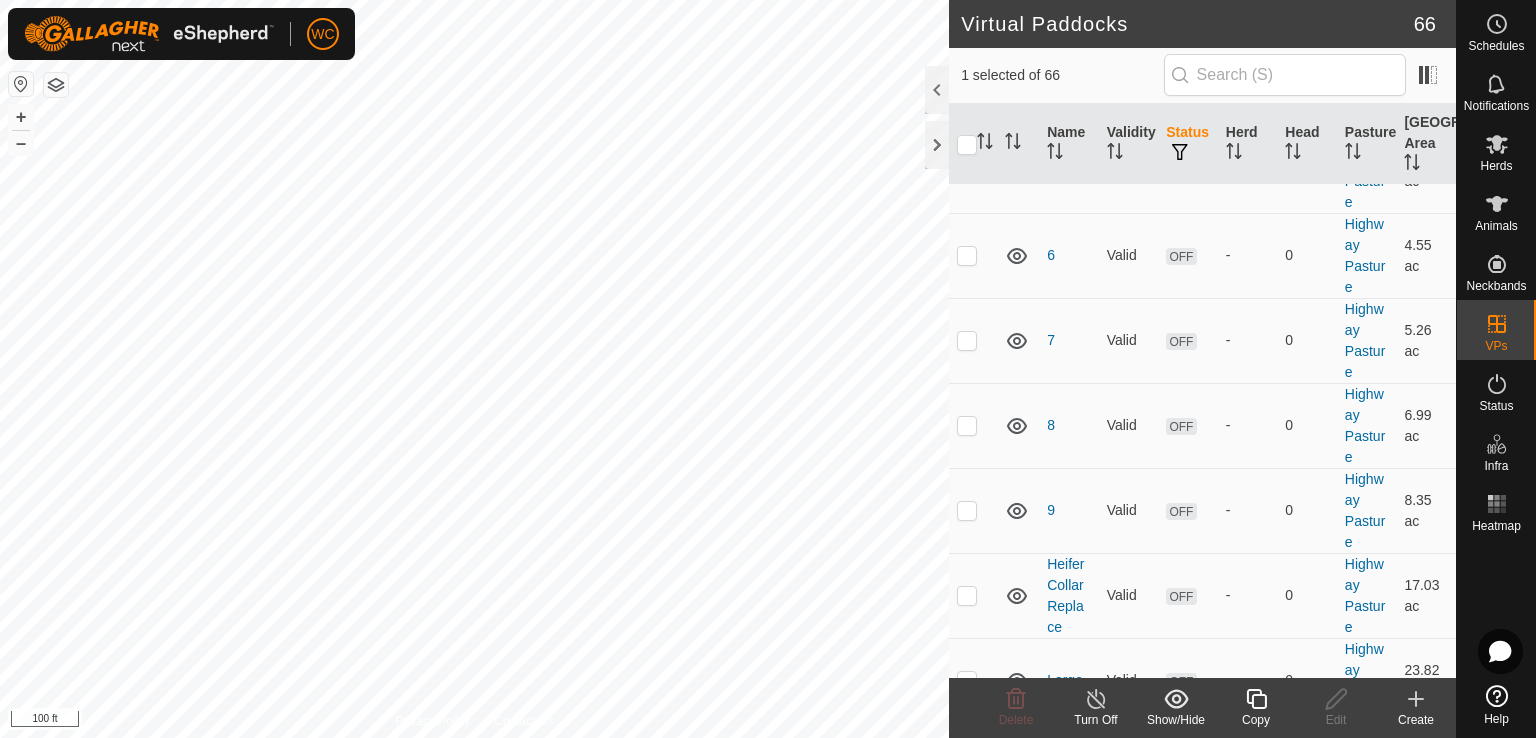 checkbox on "true" 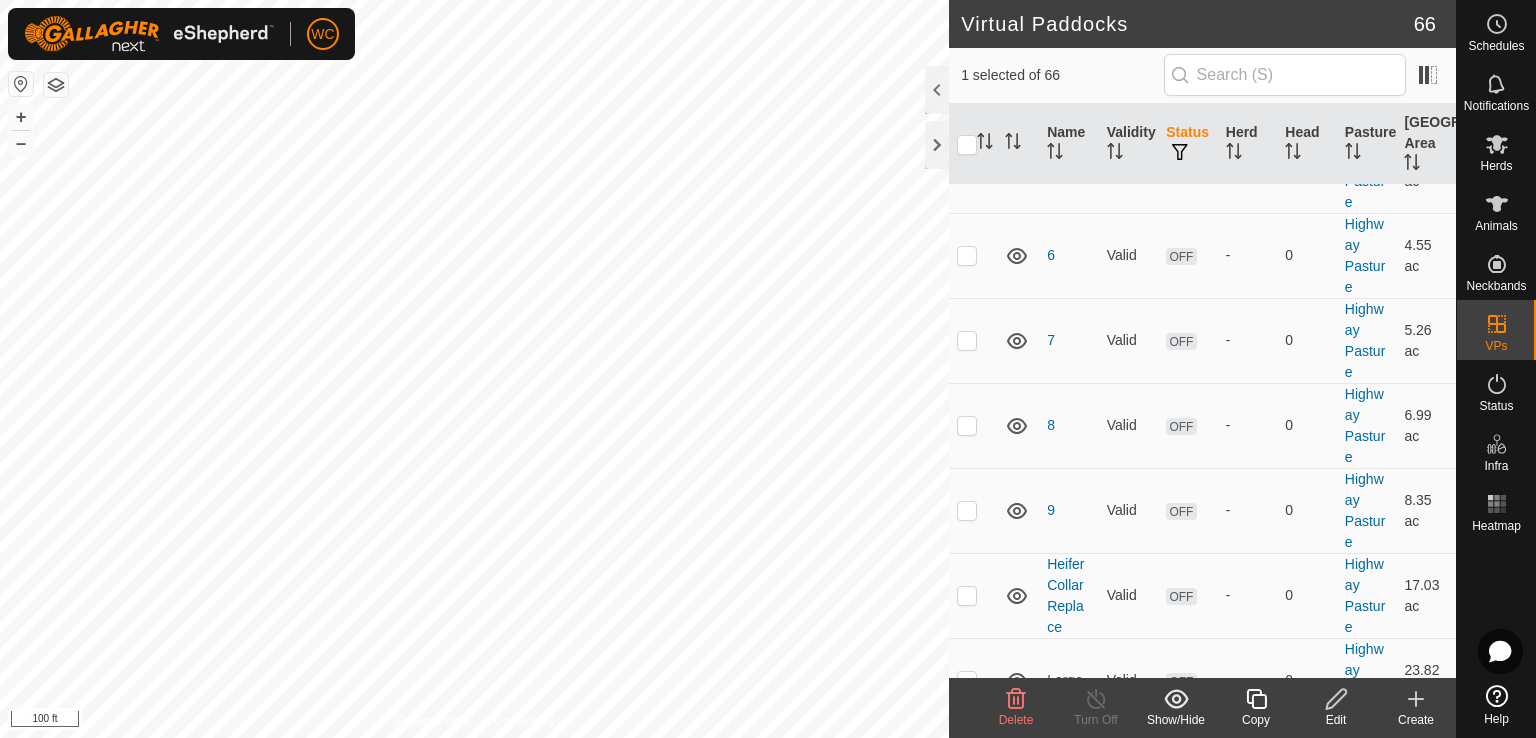 checkbox on "true" 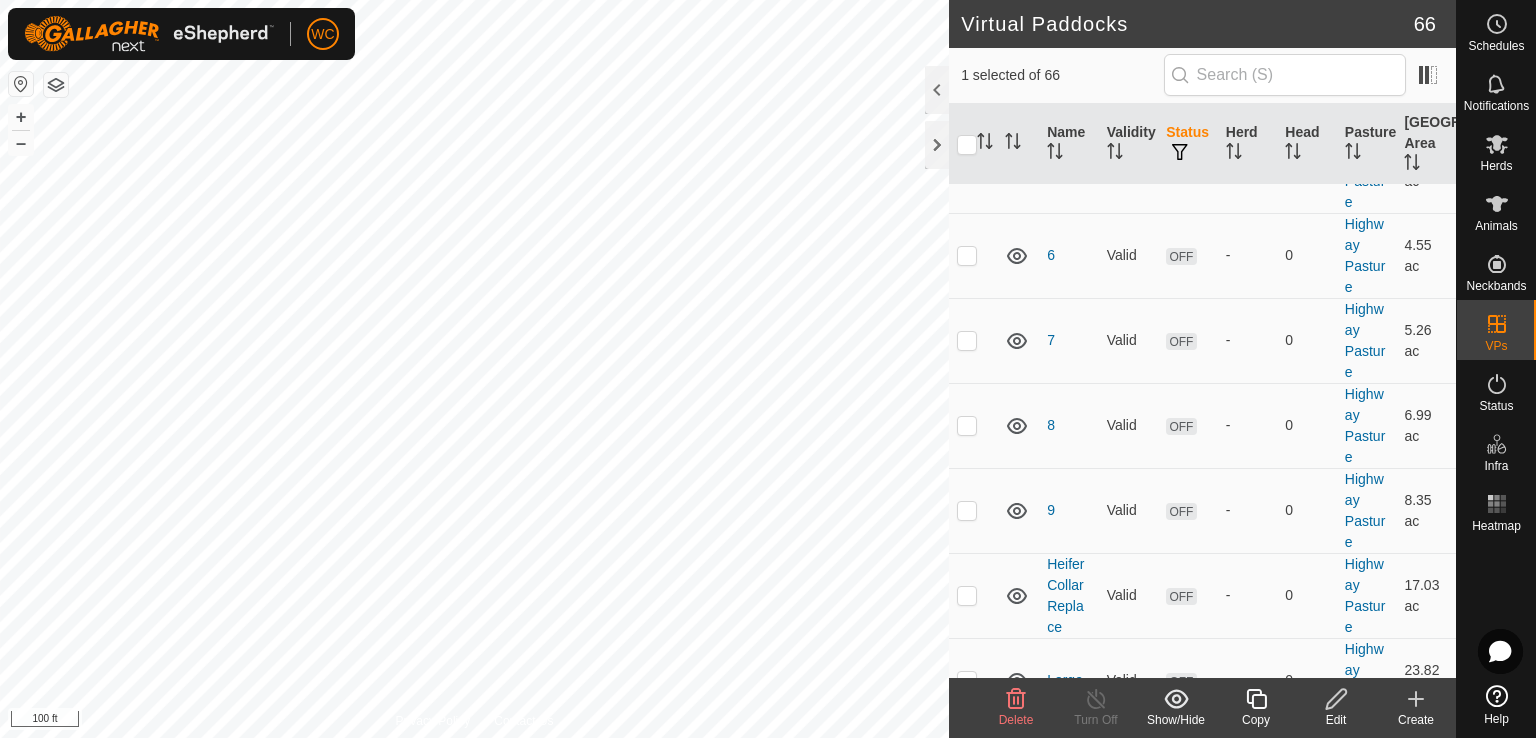 checkbox on "false" 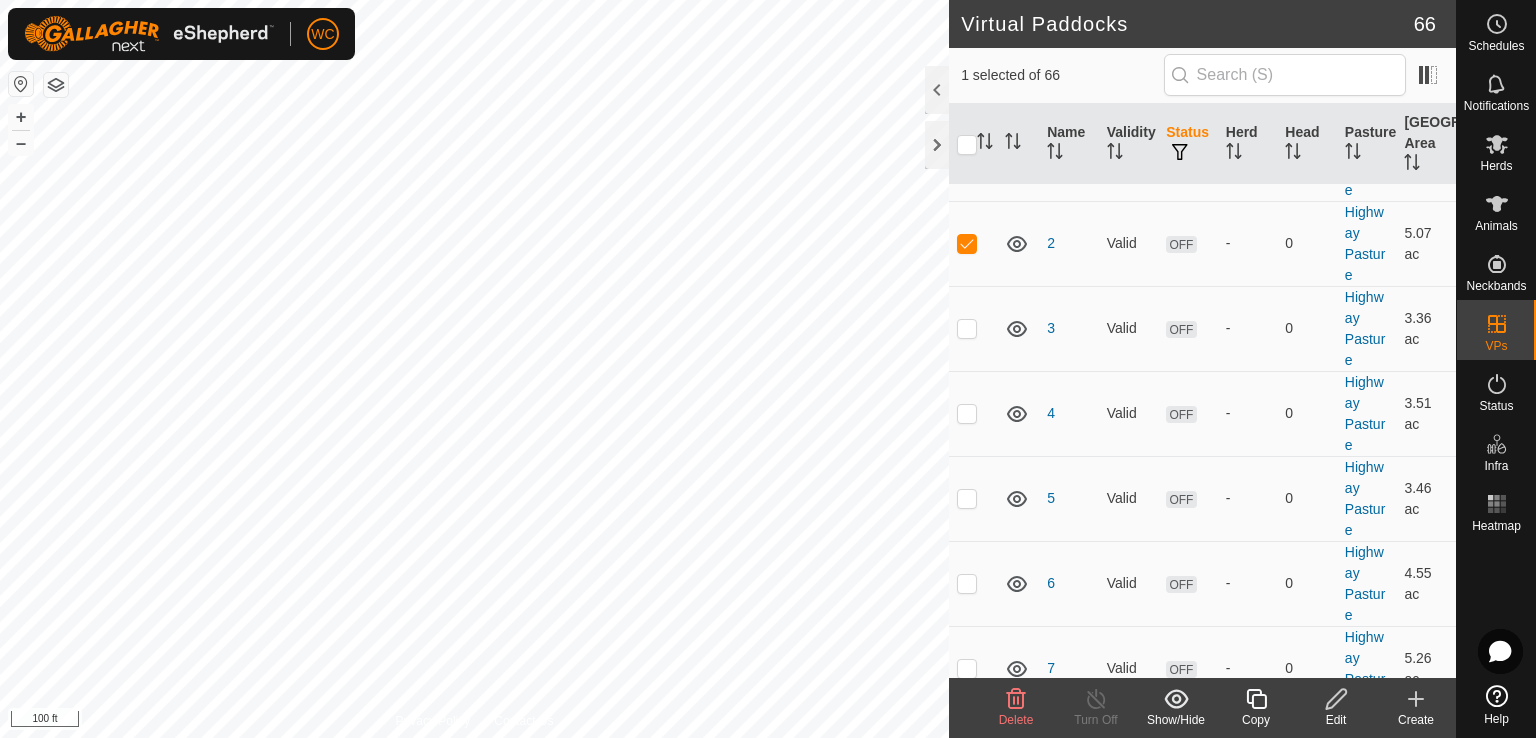scroll, scrollTop: 442, scrollLeft: 0, axis: vertical 